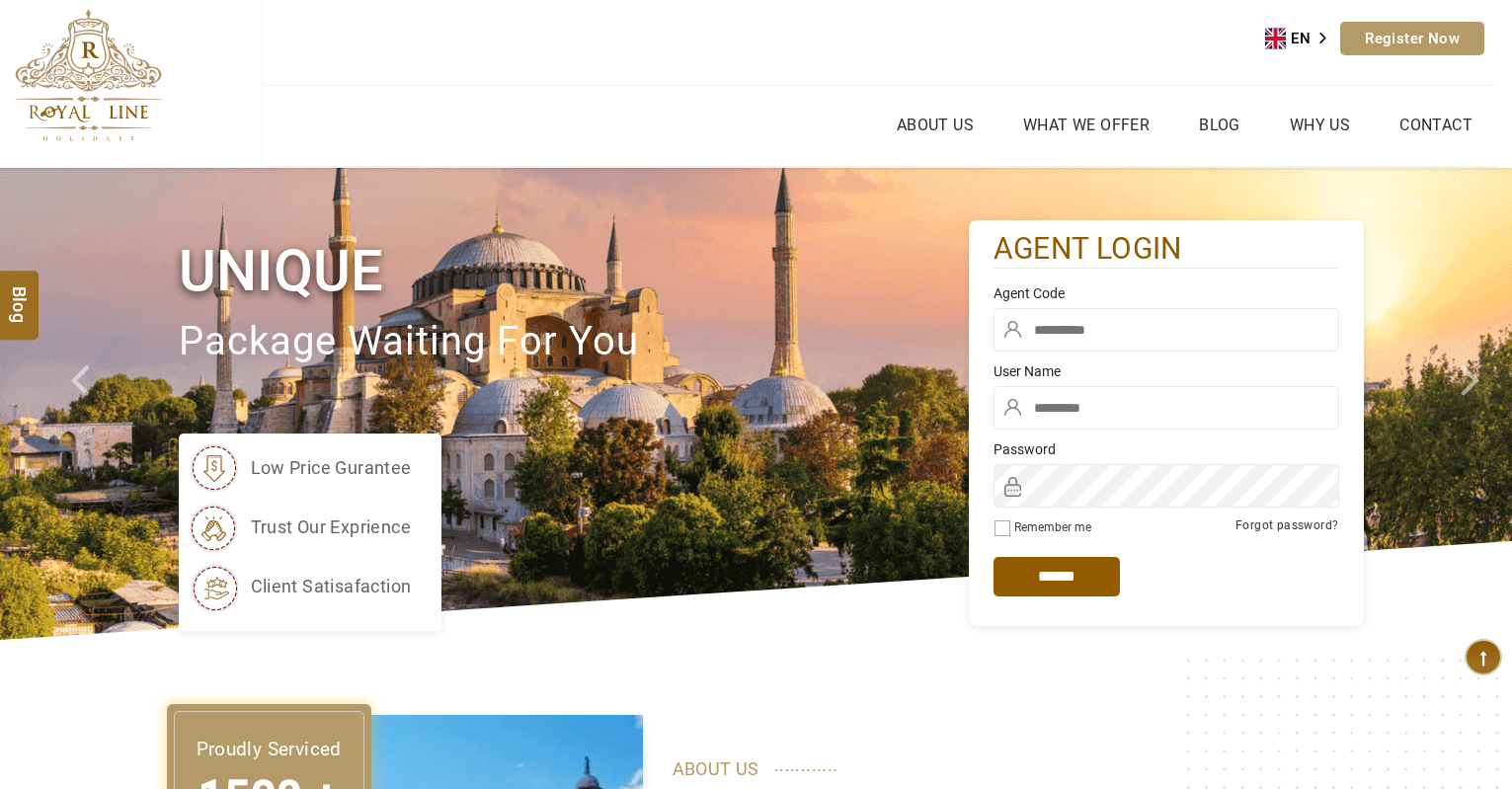 type on "****" 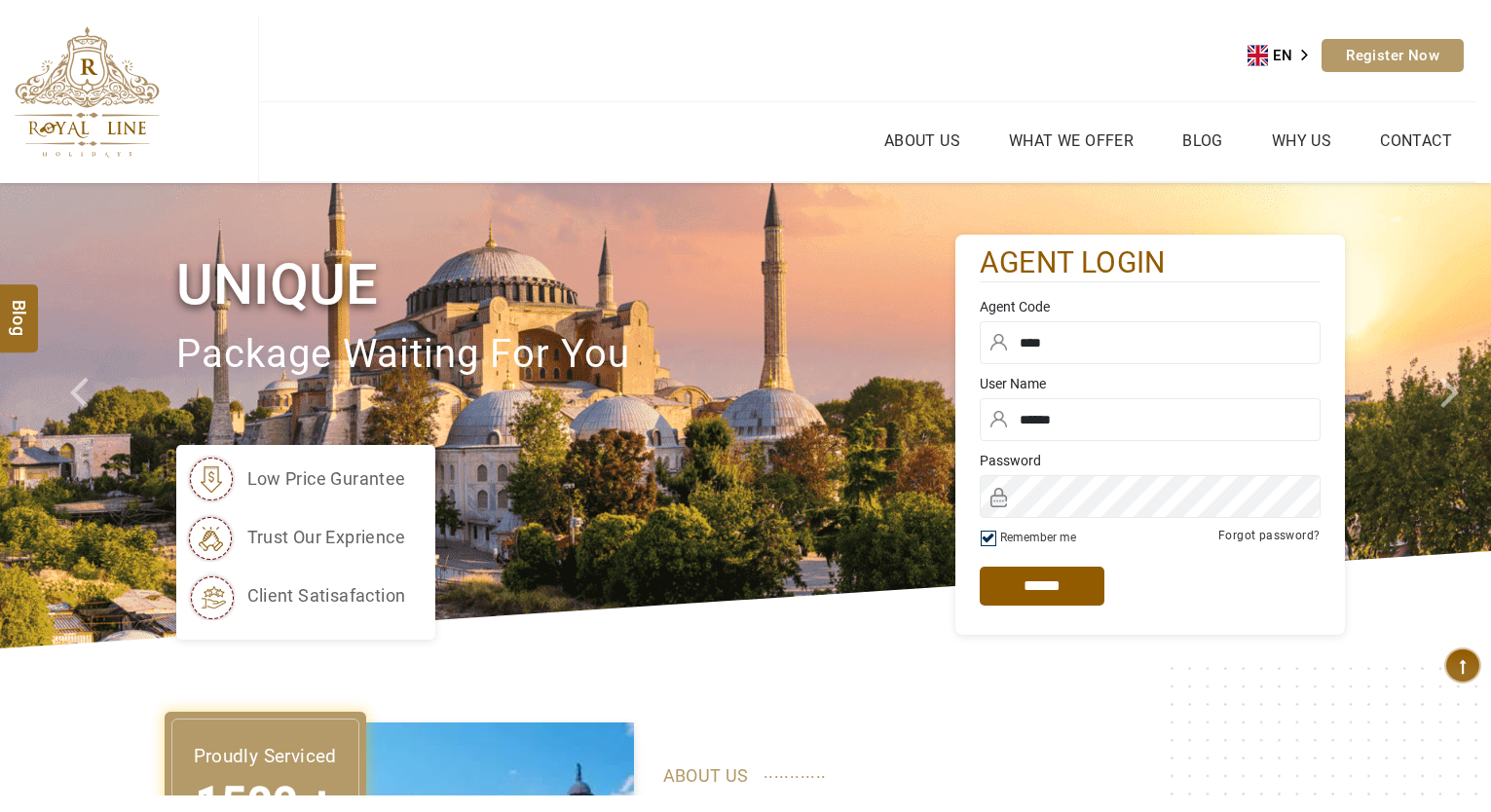 scroll, scrollTop: 0, scrollLeft: 0, axis: both 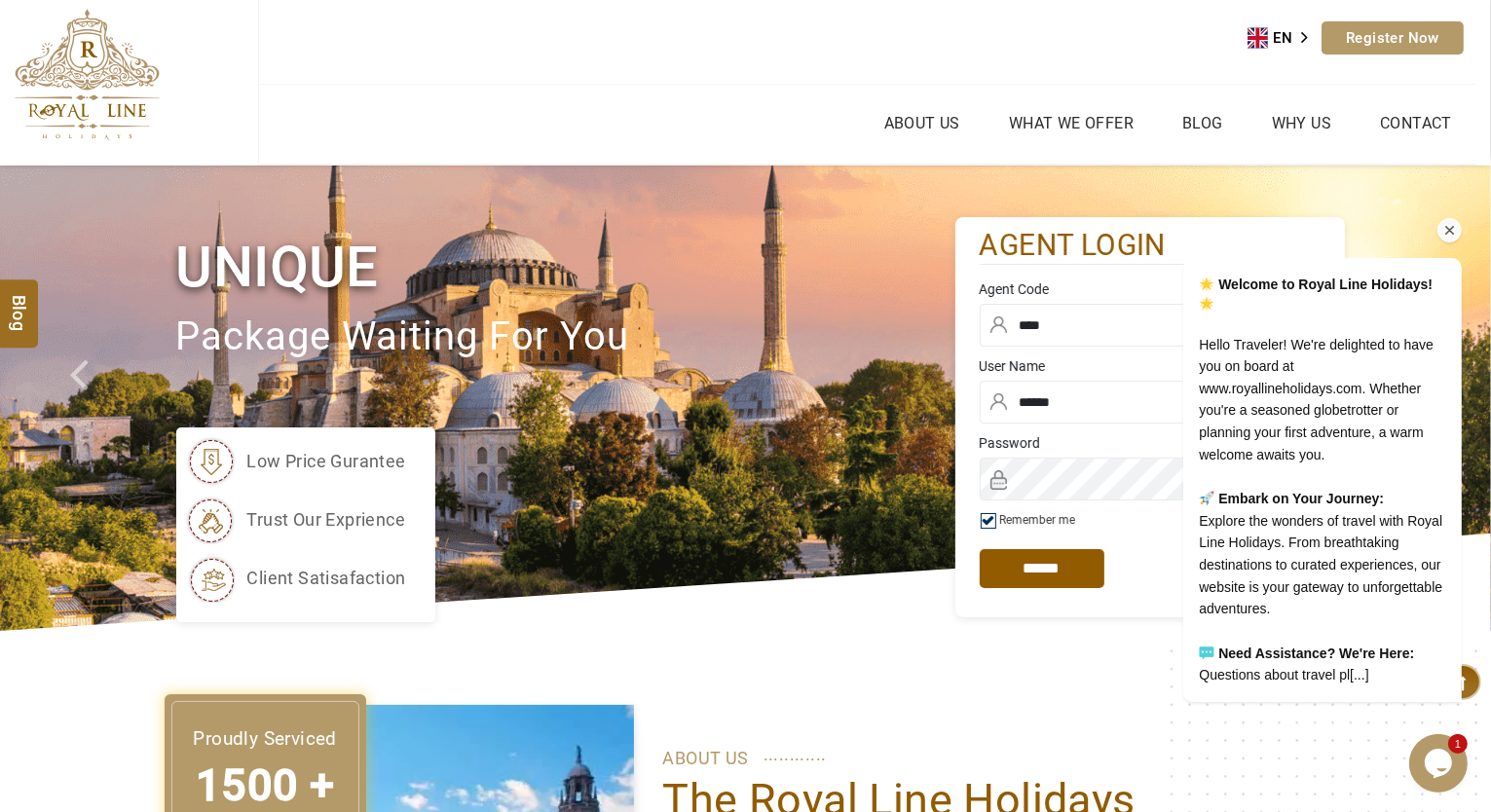 click at bounding box center (1449, 230) 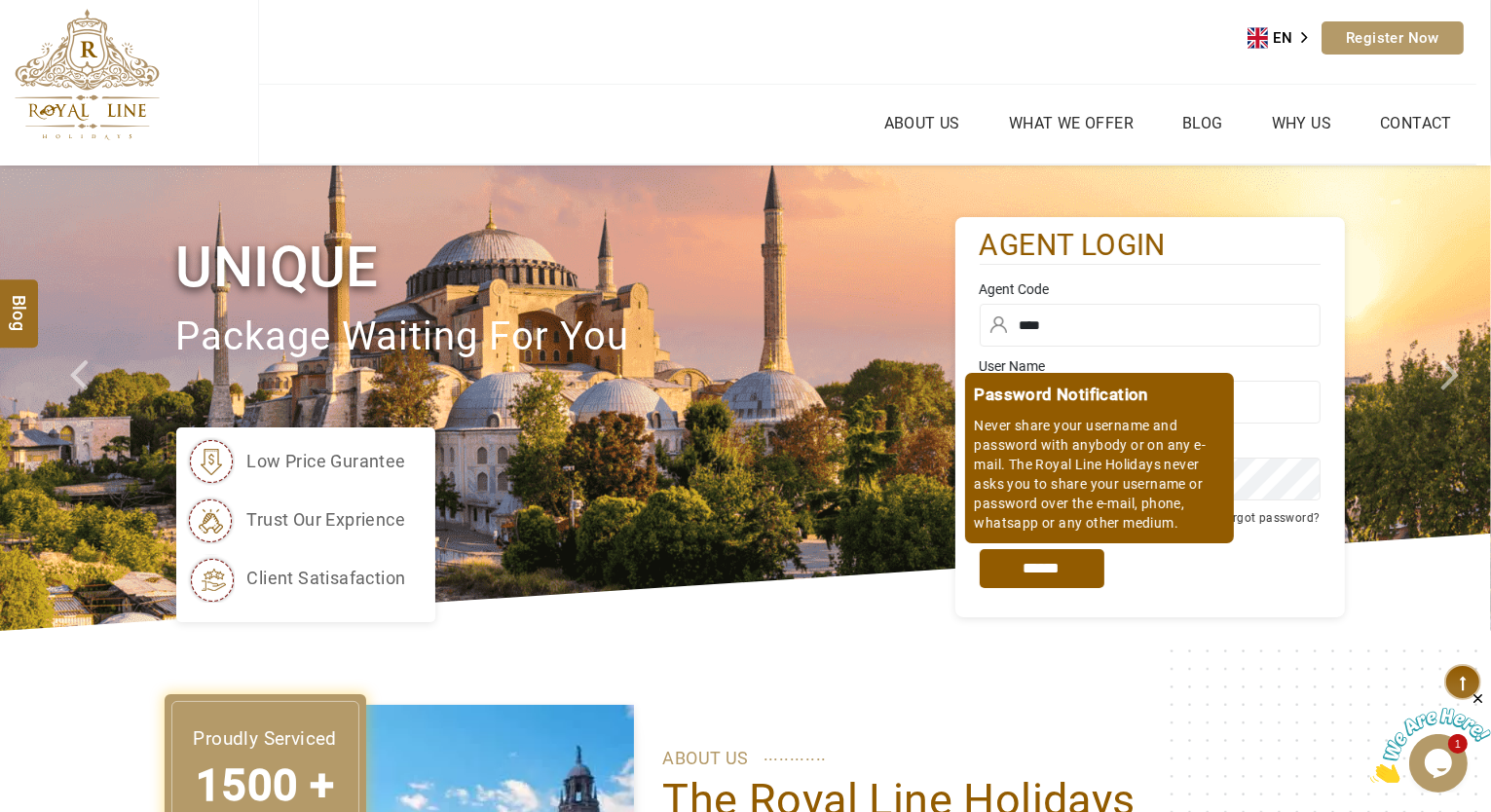 click on "*****" at bounding box center (1042, 569) 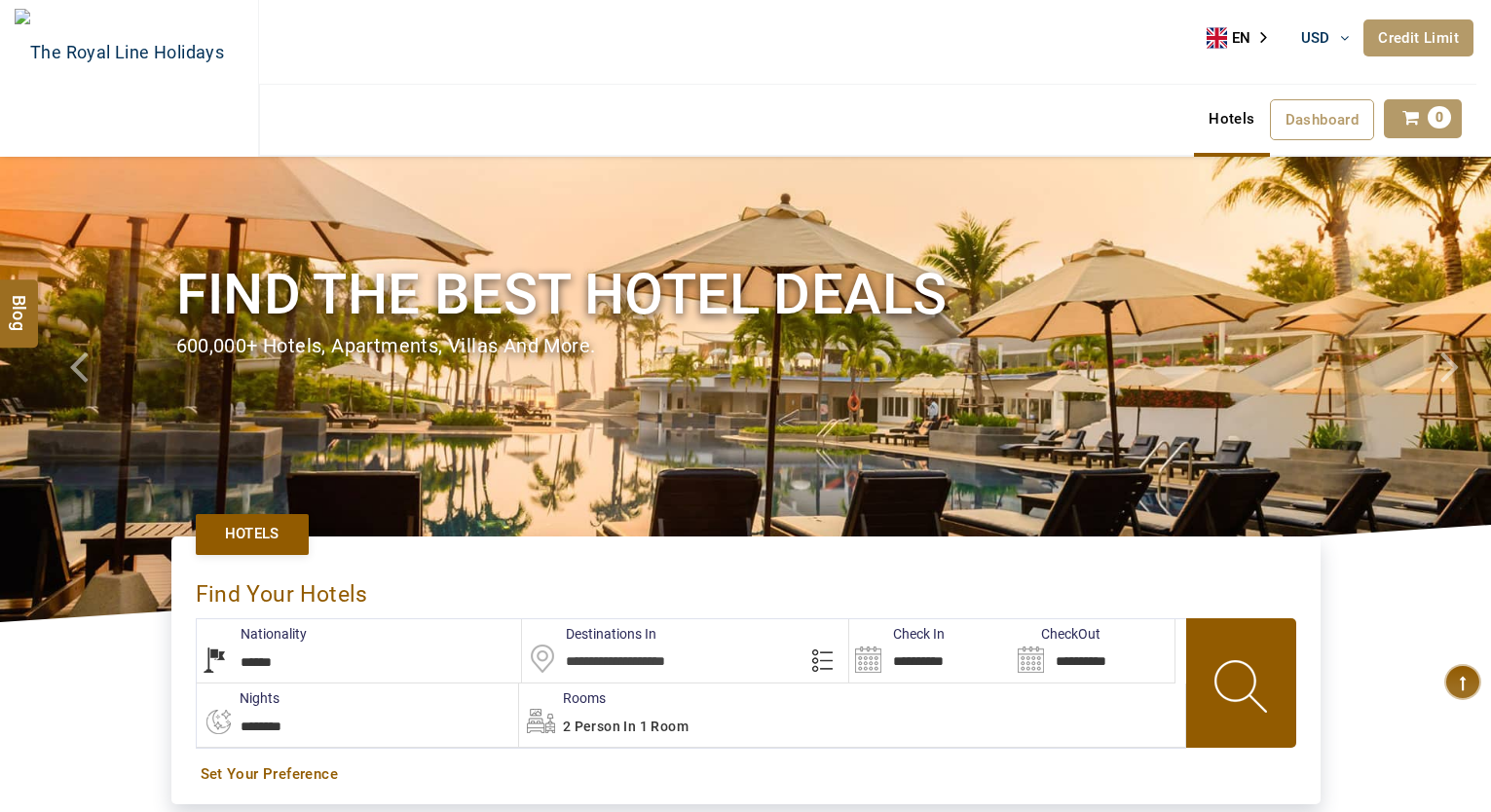 select on "******" 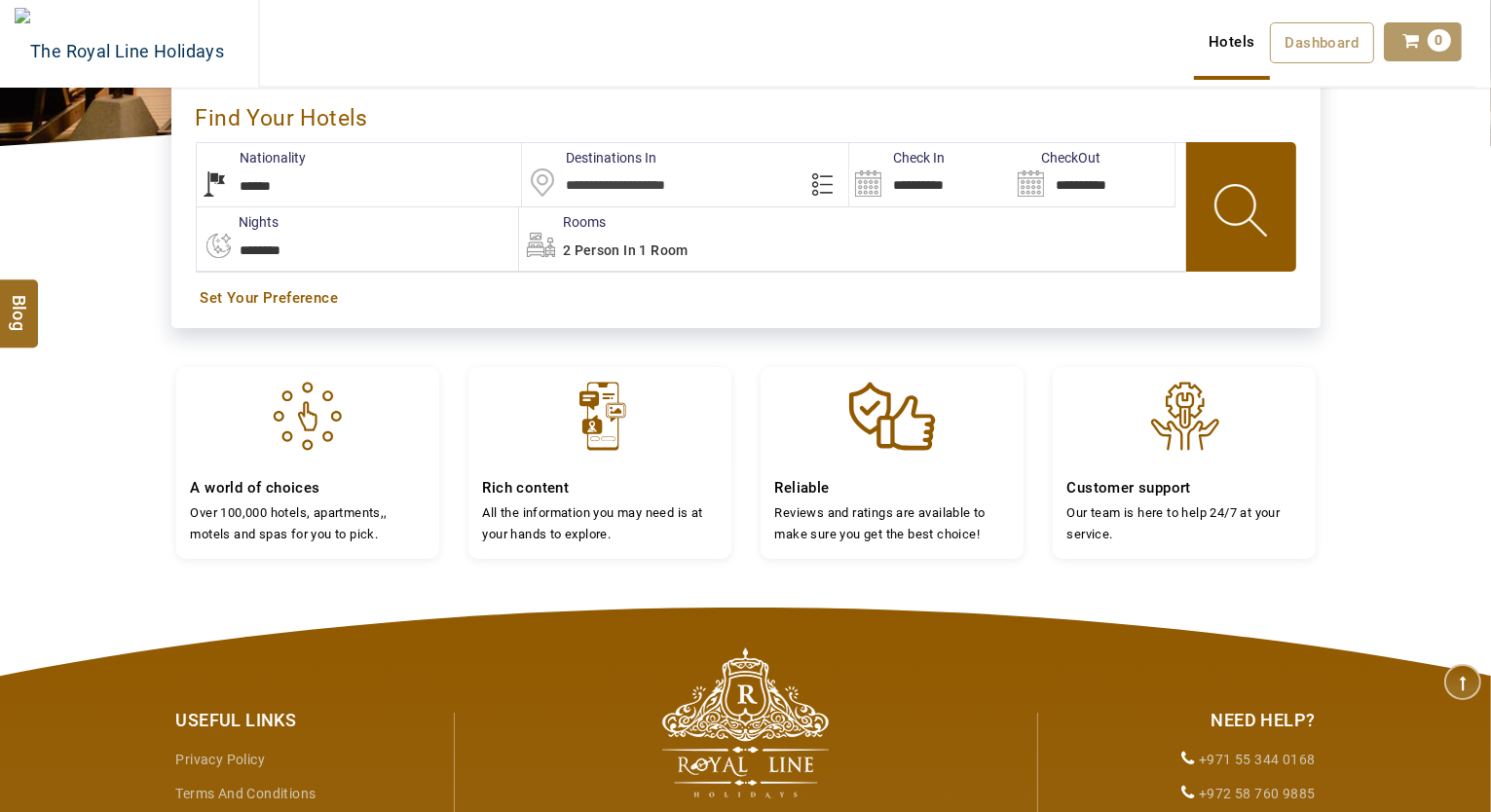 scroll, scrollTop: 487, scrollLeft: 0, axis: vertical 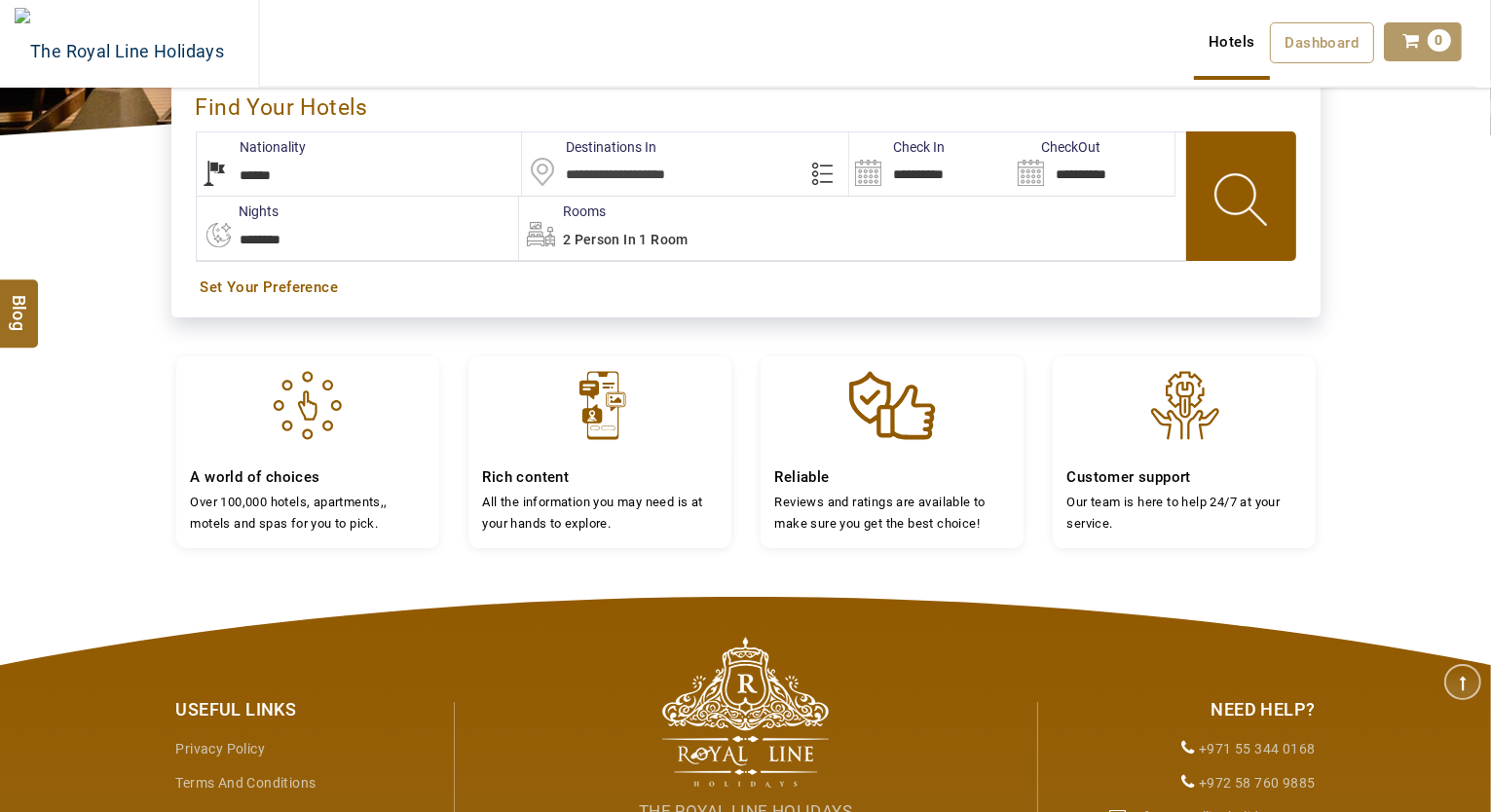 click at bounding box center (685, 164) 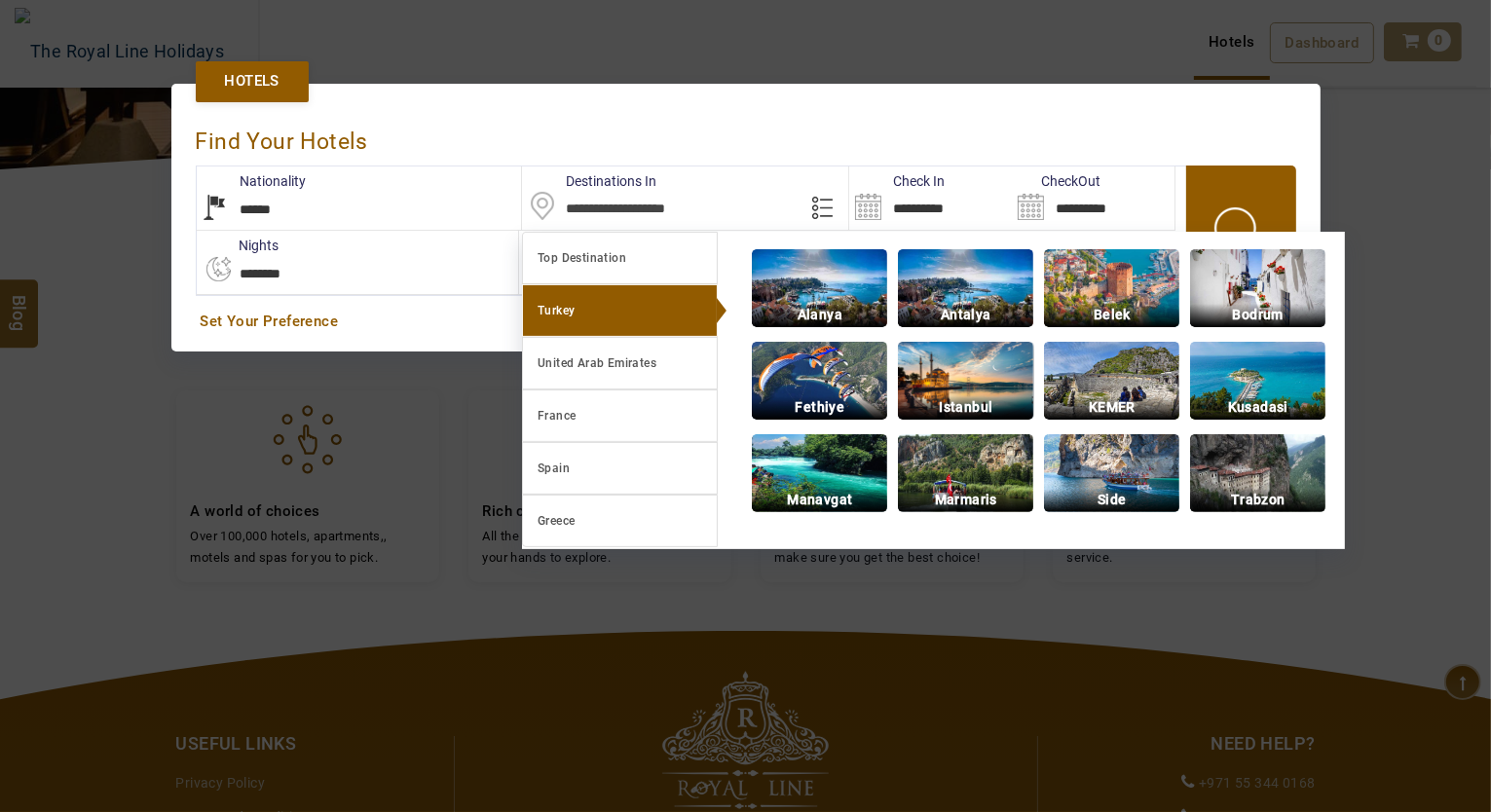 scroll, scrollTop: 448, scrollLeft: 0, axis: vertical 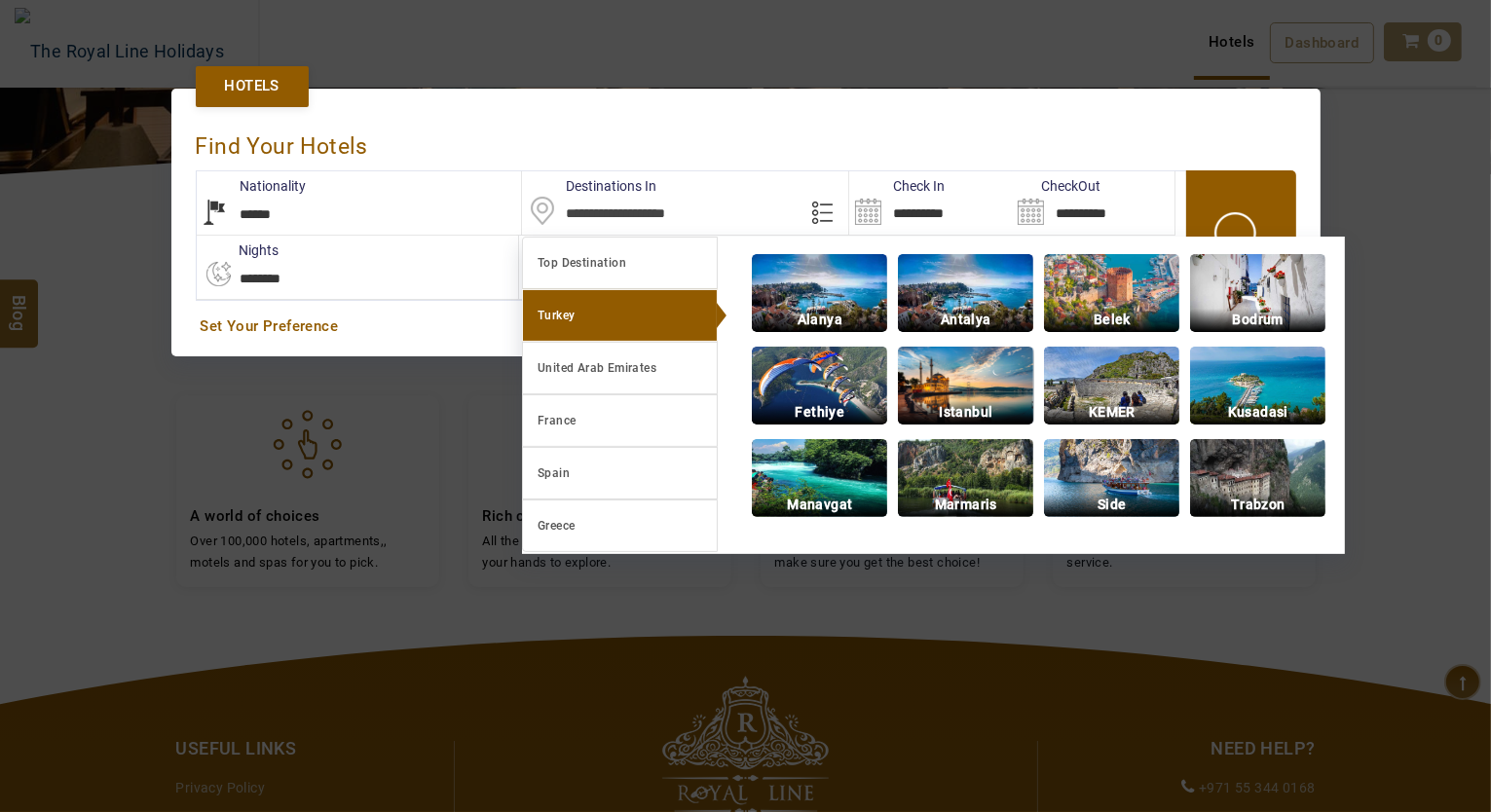 click at bounding box center (965, 386) 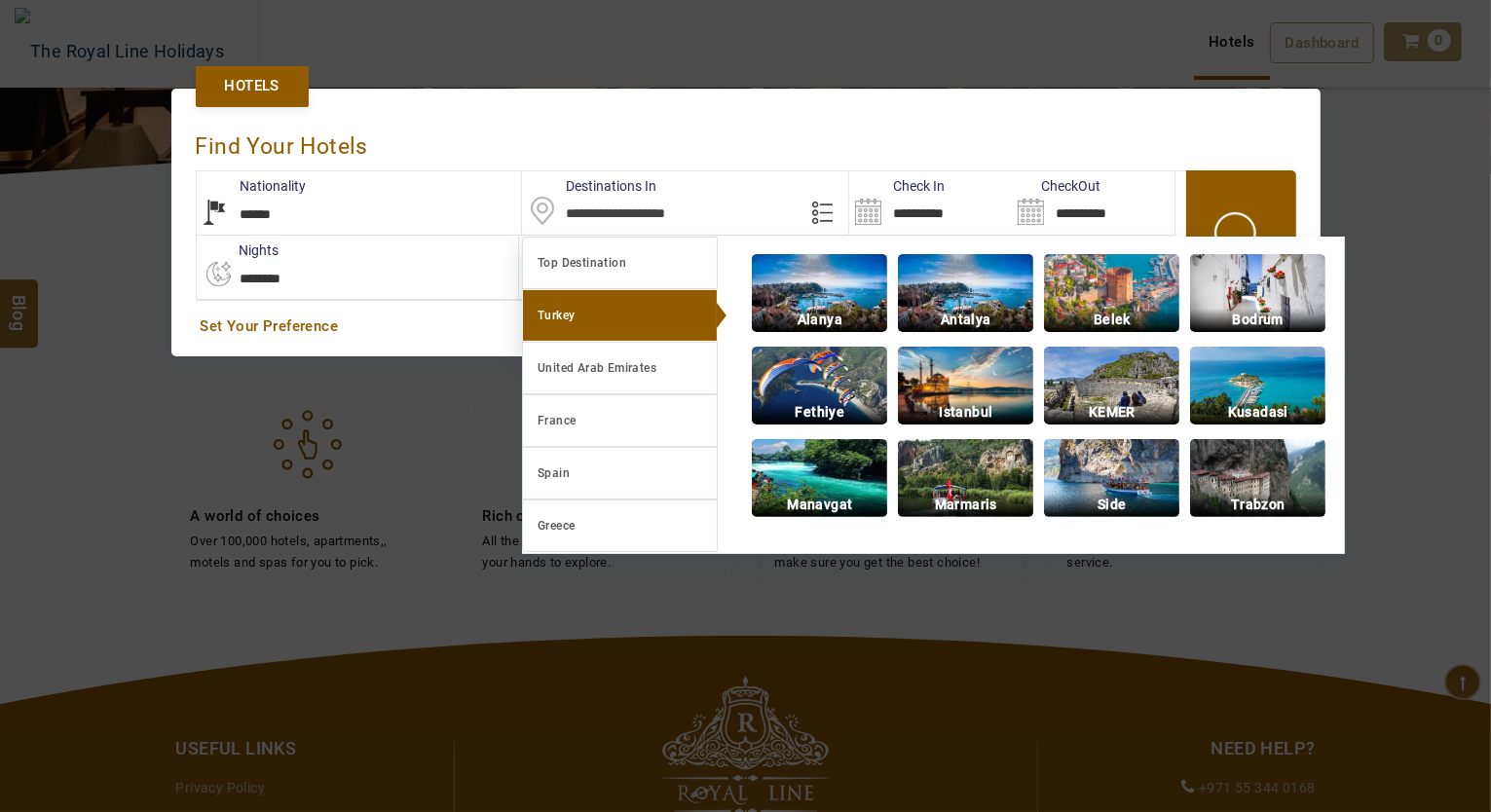 type on "**********" 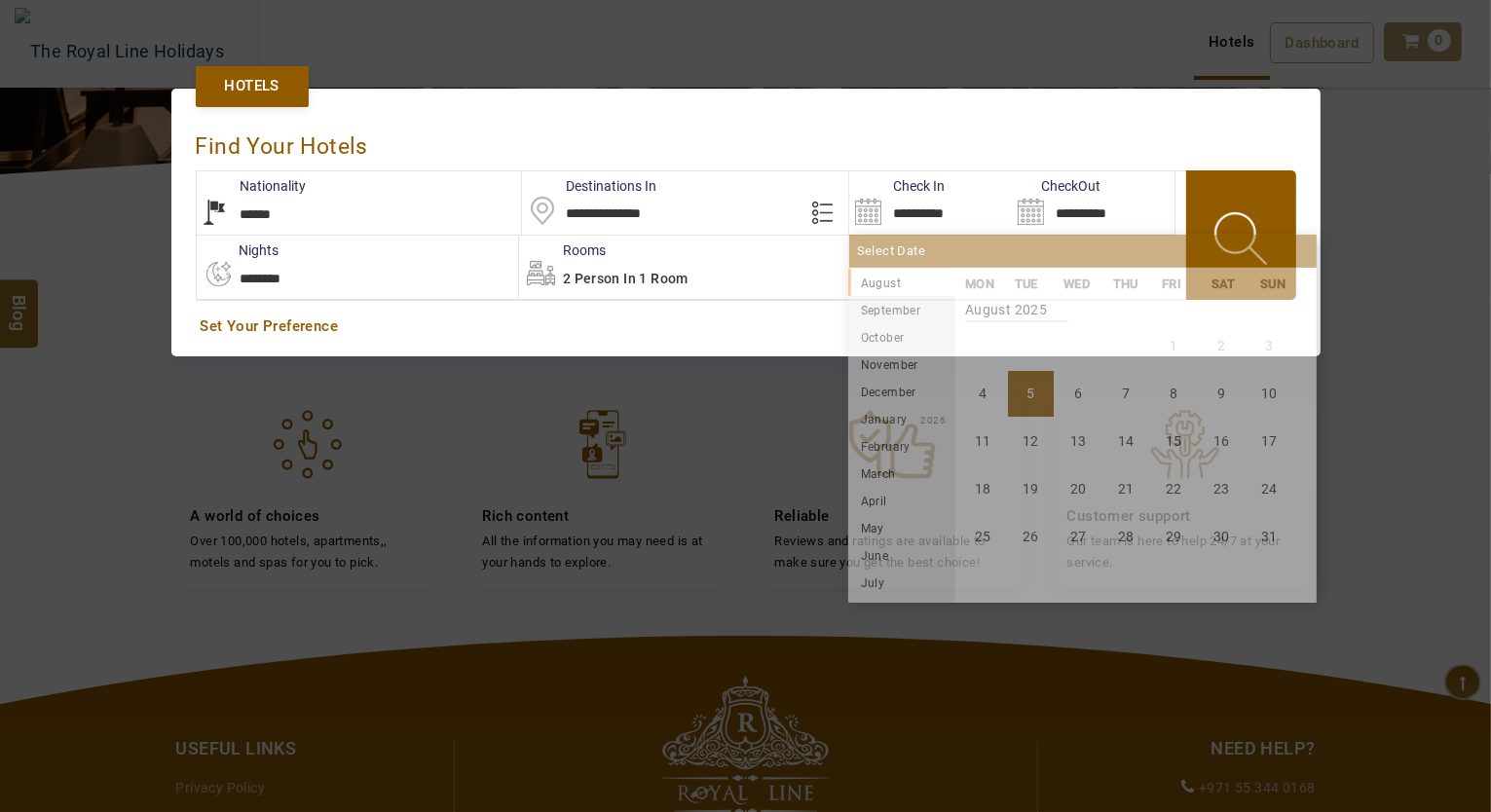 click on "**********" at bounding box center (930, 203) 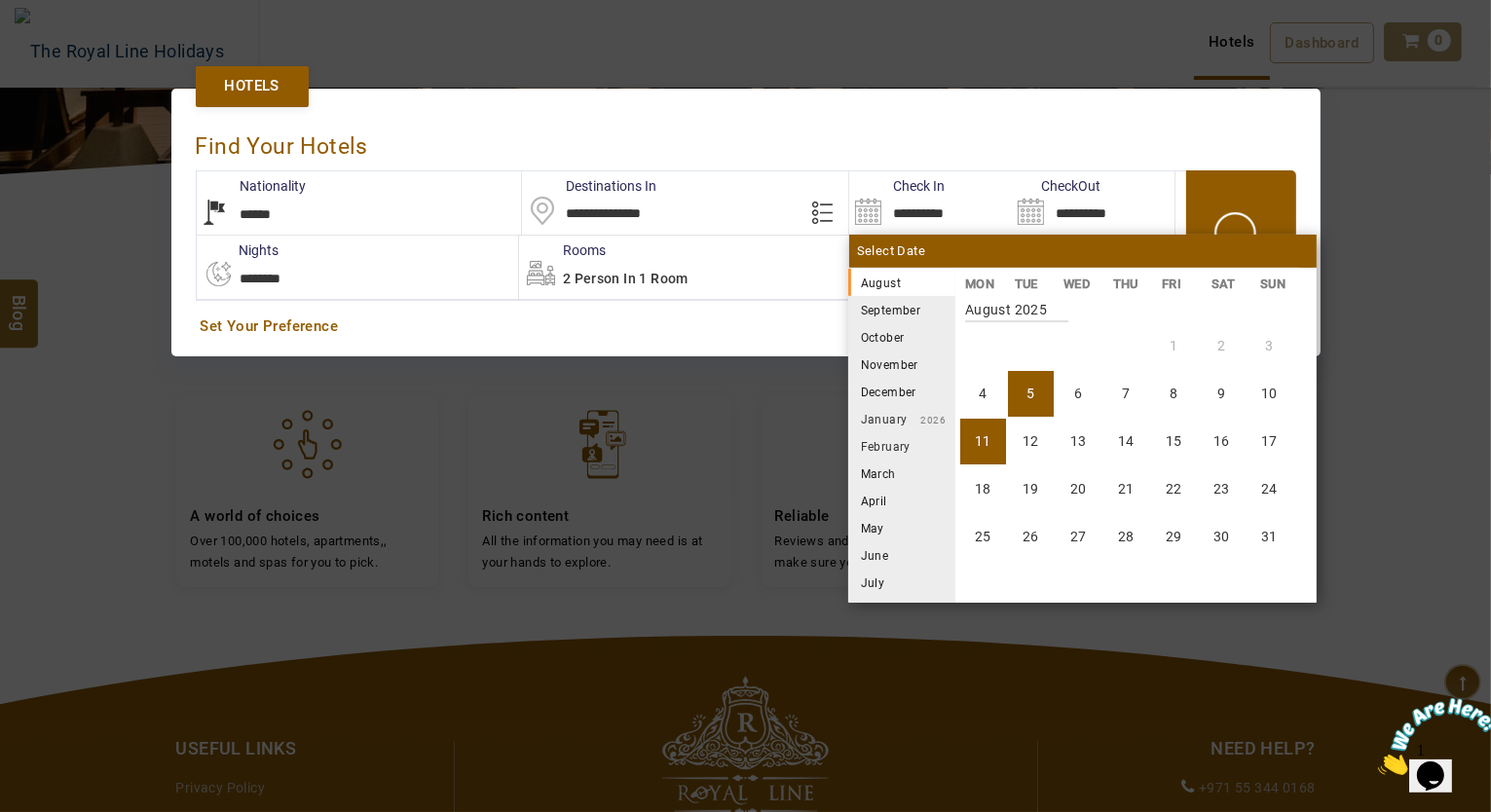 scroll, scrollTop: 0, scrollLeft: 0, axis: both 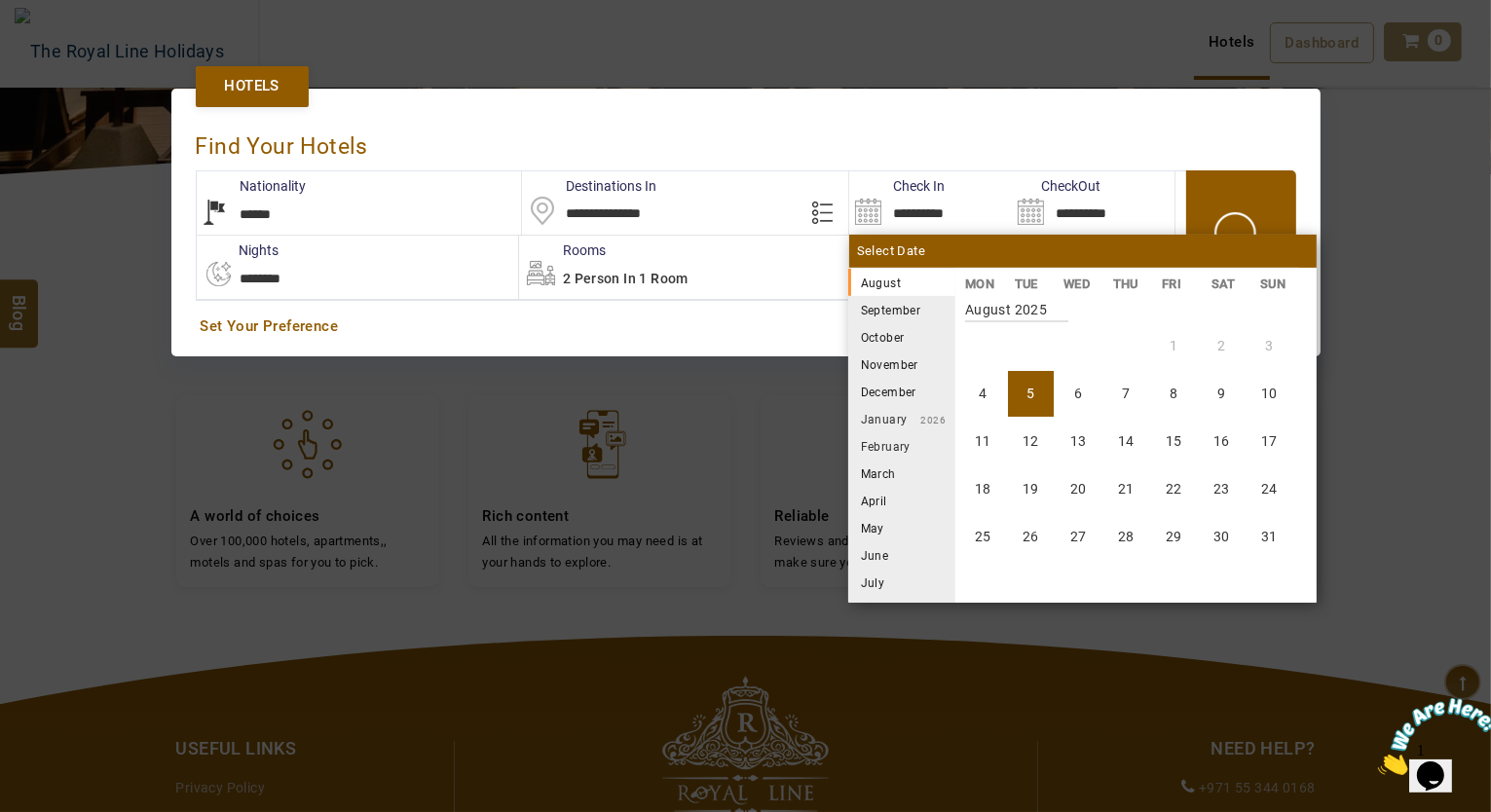 drag, startPoint x: 1074, startPoint y: 448, endPoint x: 1111, endPoint y: 441, distance: 37.65634 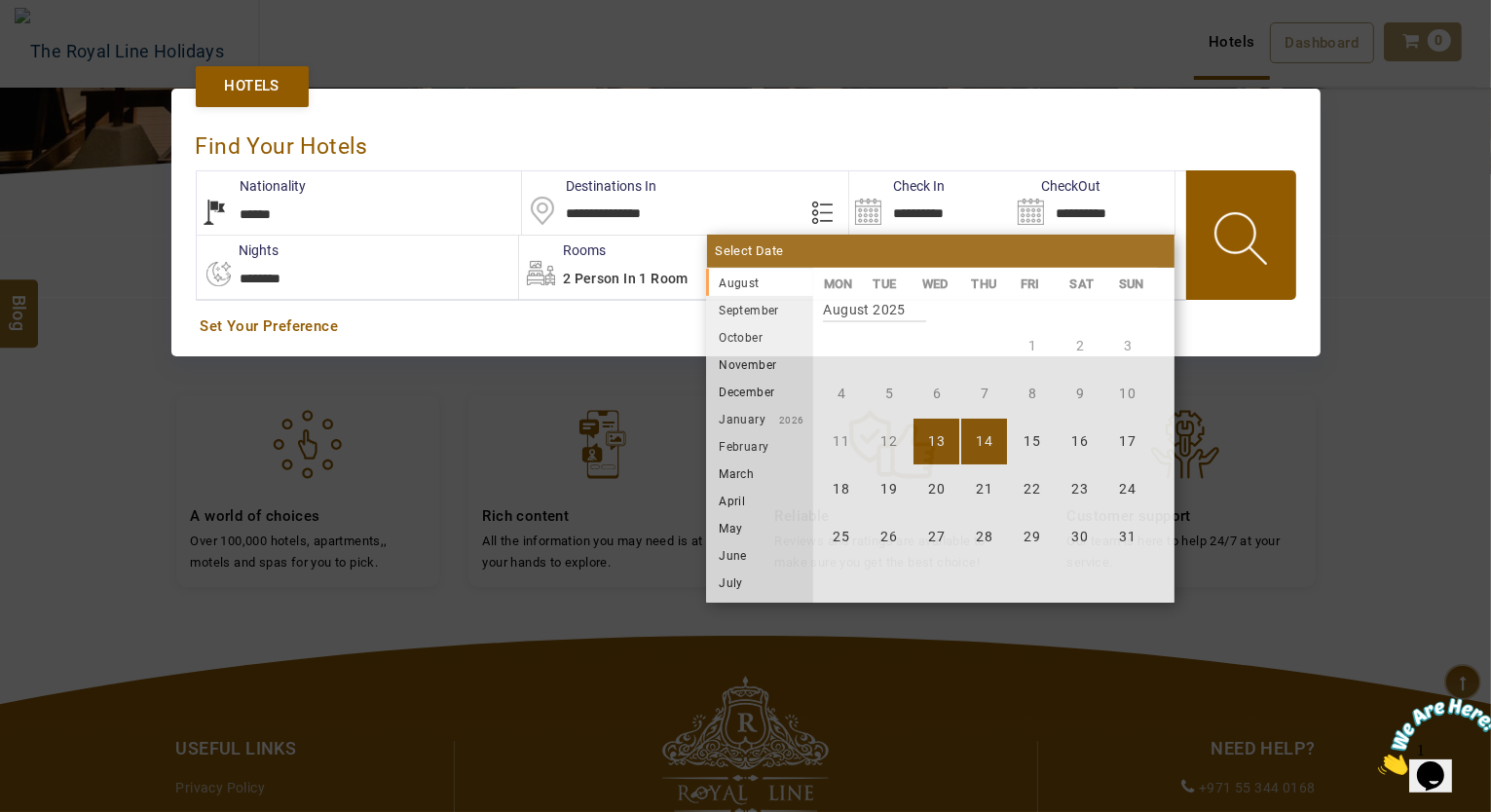 drag, startPoint x: 992, startPoint y: 449, endPoint x: 1062, endPoint y: 366, distance: 108.577162 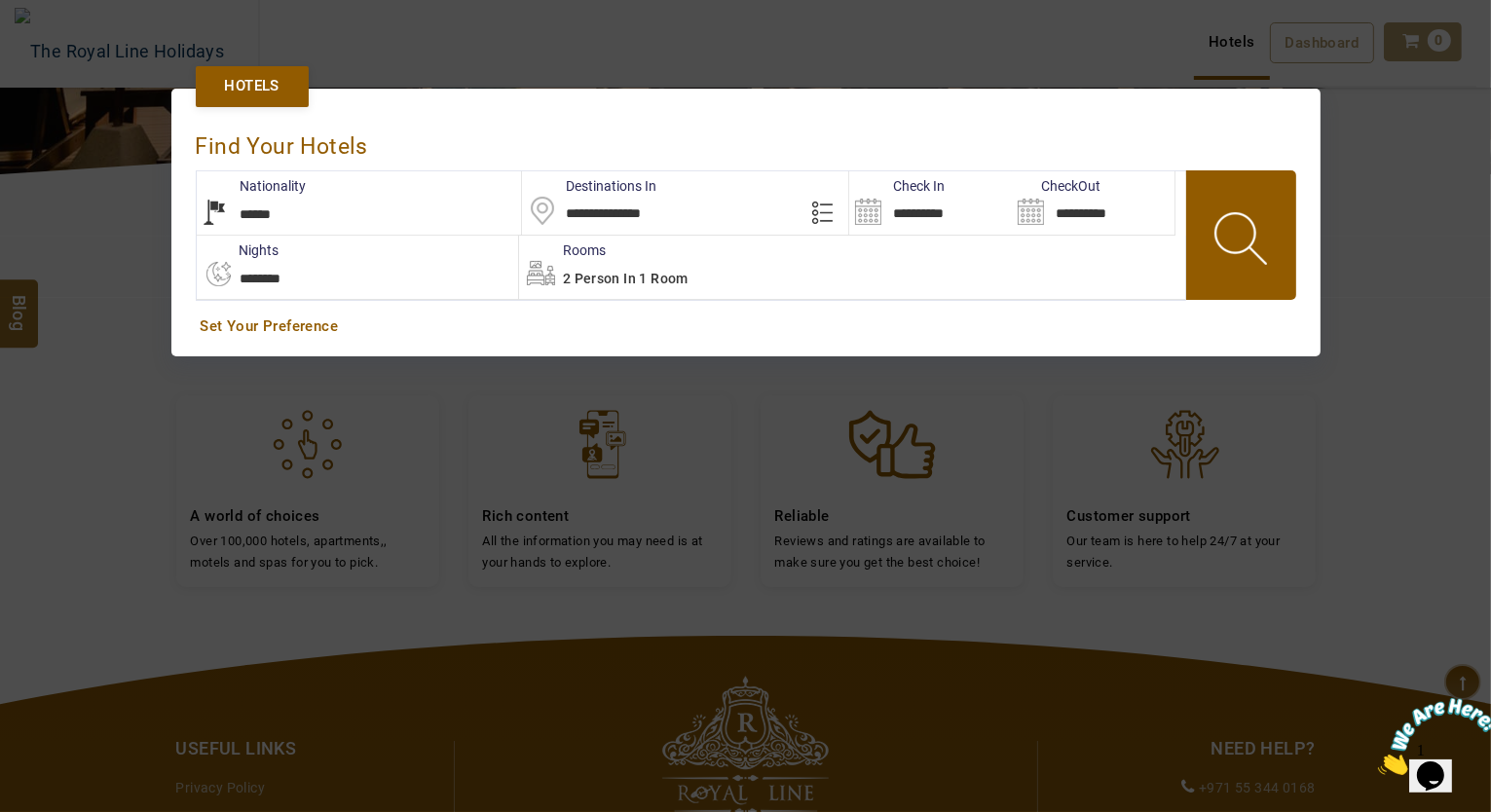 click at bounding box center [1243, 241] 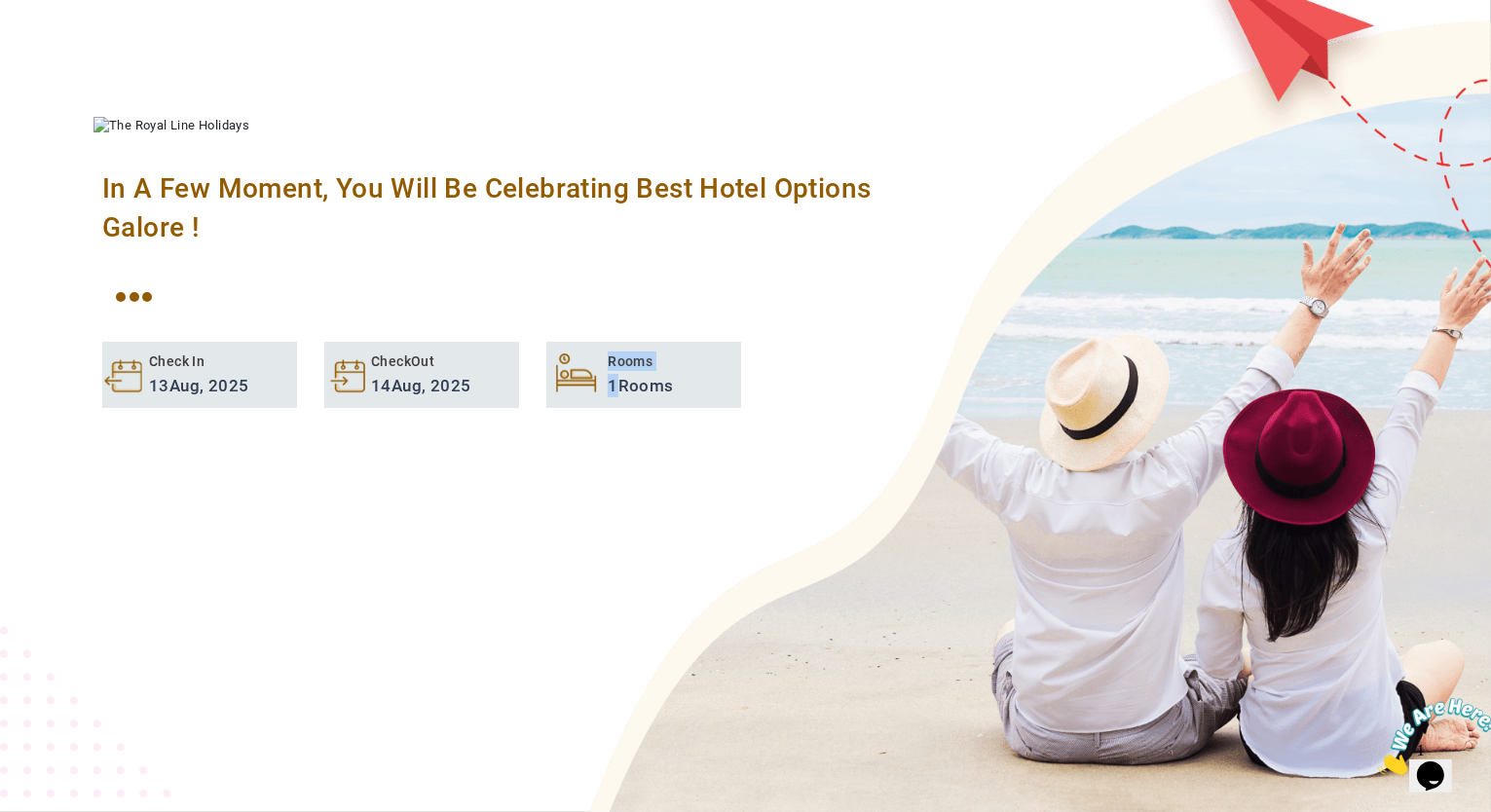 drag, startPoint x: 675, startPoint y: 390, endPoint x: 666, endPoint y: 367, distance: 24.698178 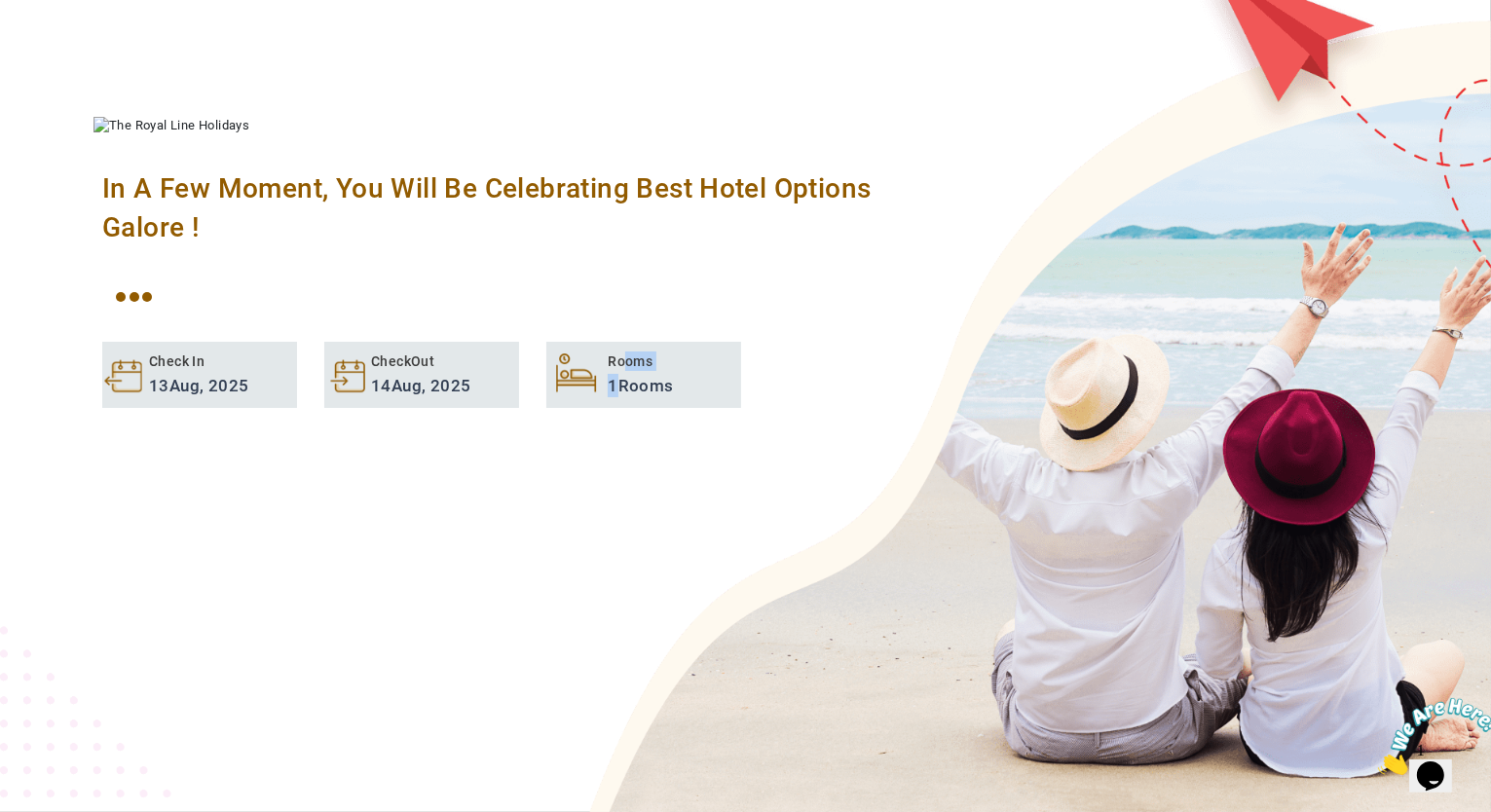 click on "1 Rooms" at bounding box center [672, 386] 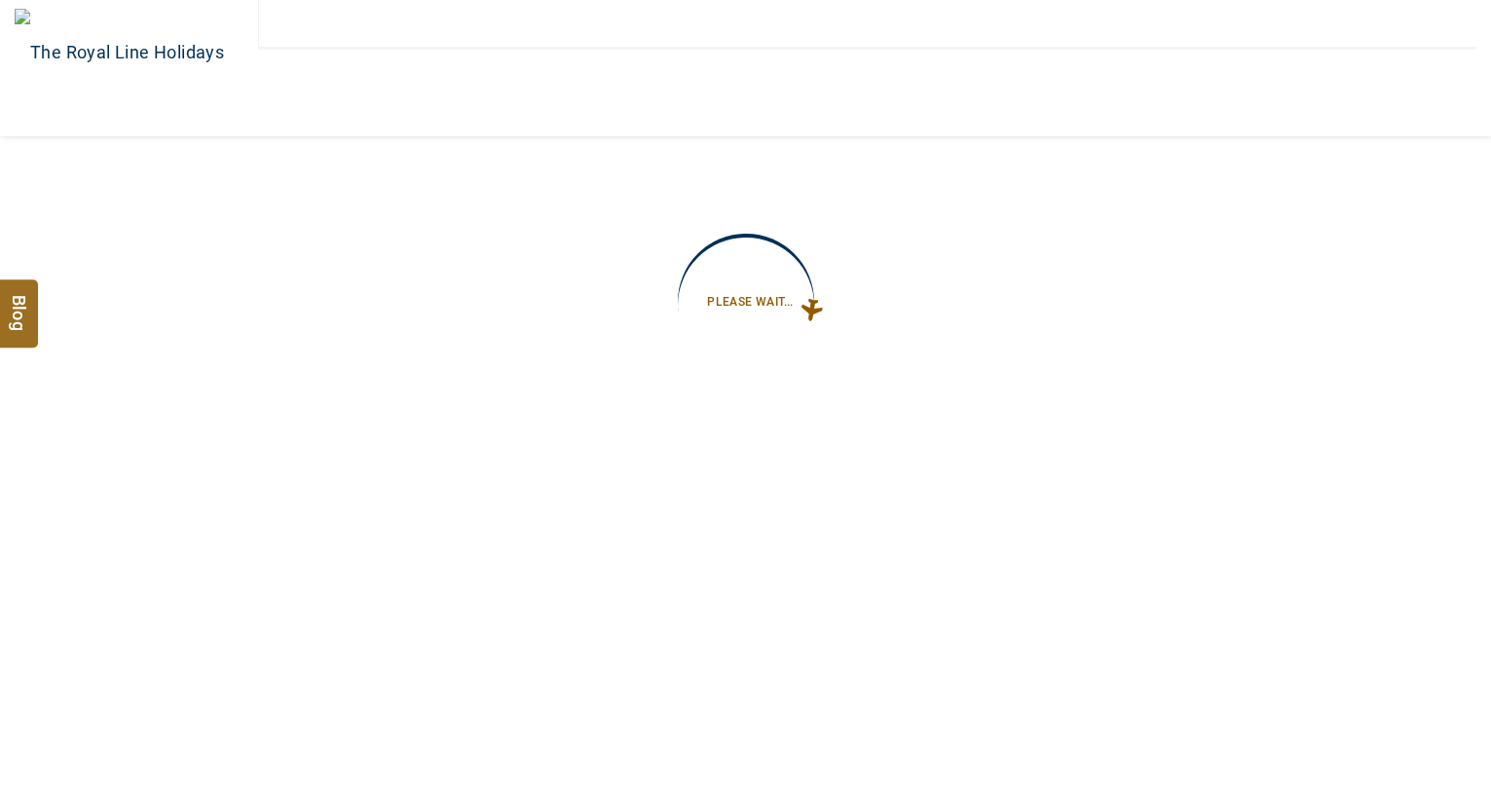 type on "**********" 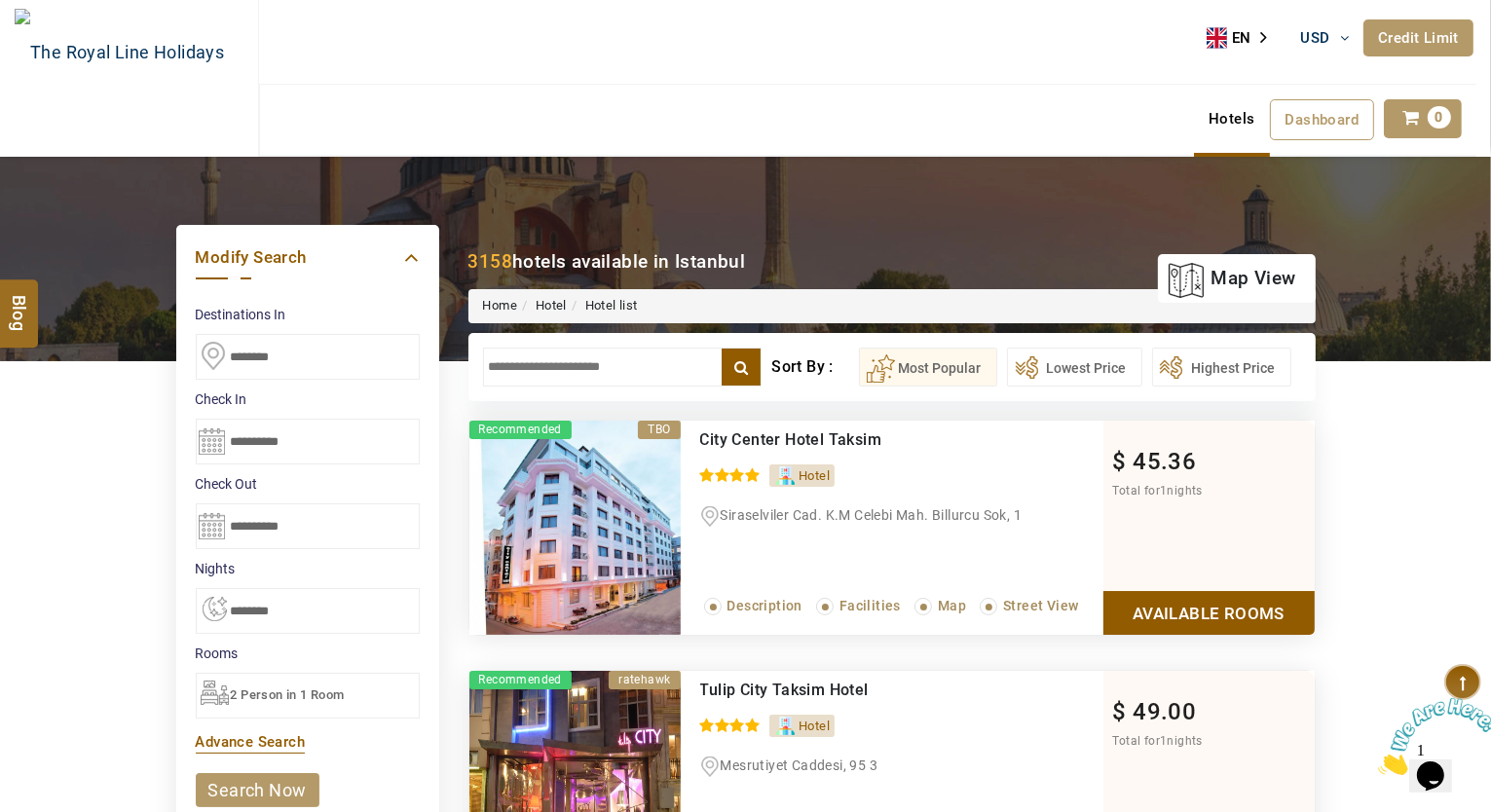 scroll, scrollTop: 0, scrollLeft: 0, axis: both 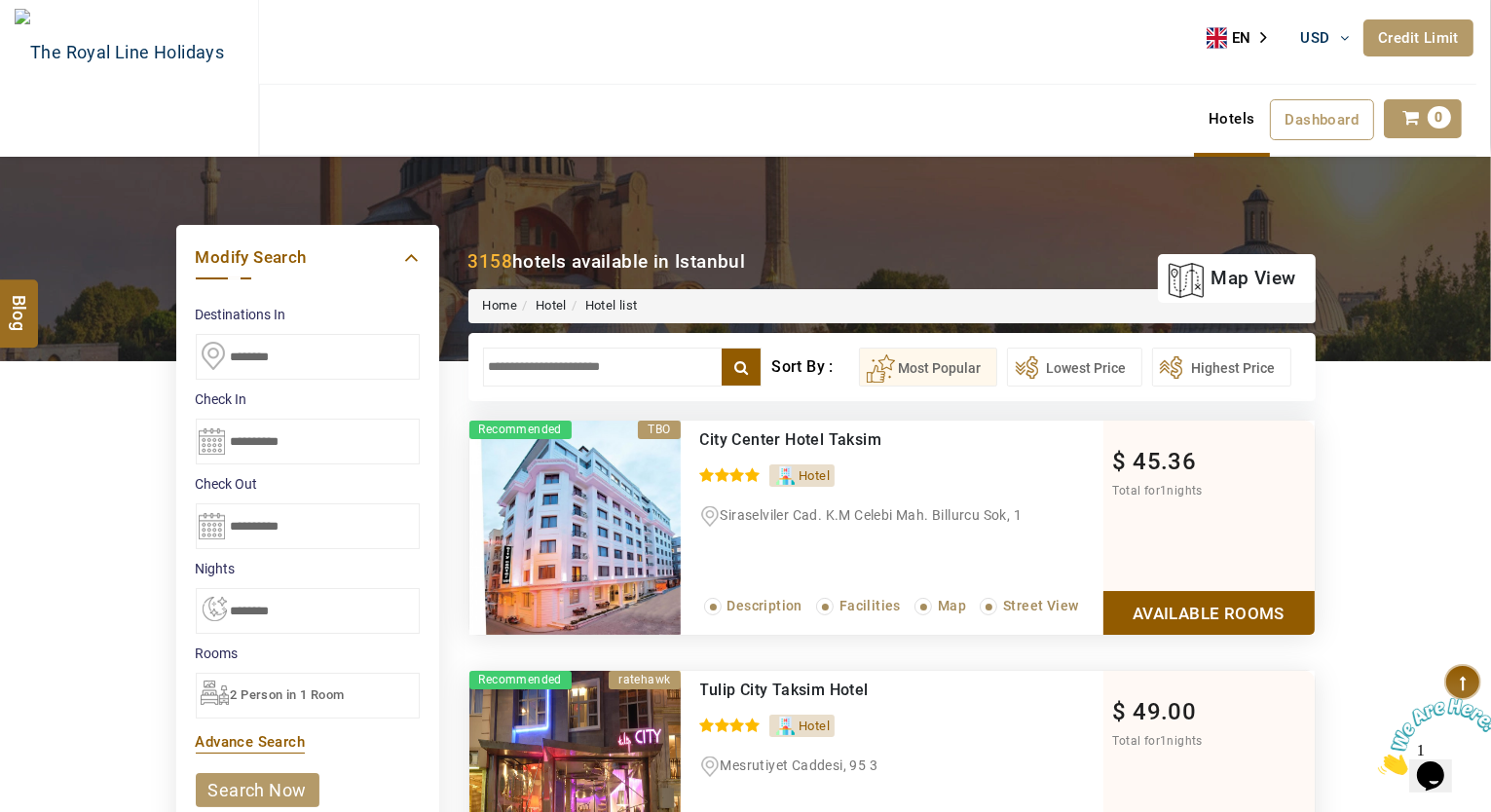 click at bounding box center (622, 367) 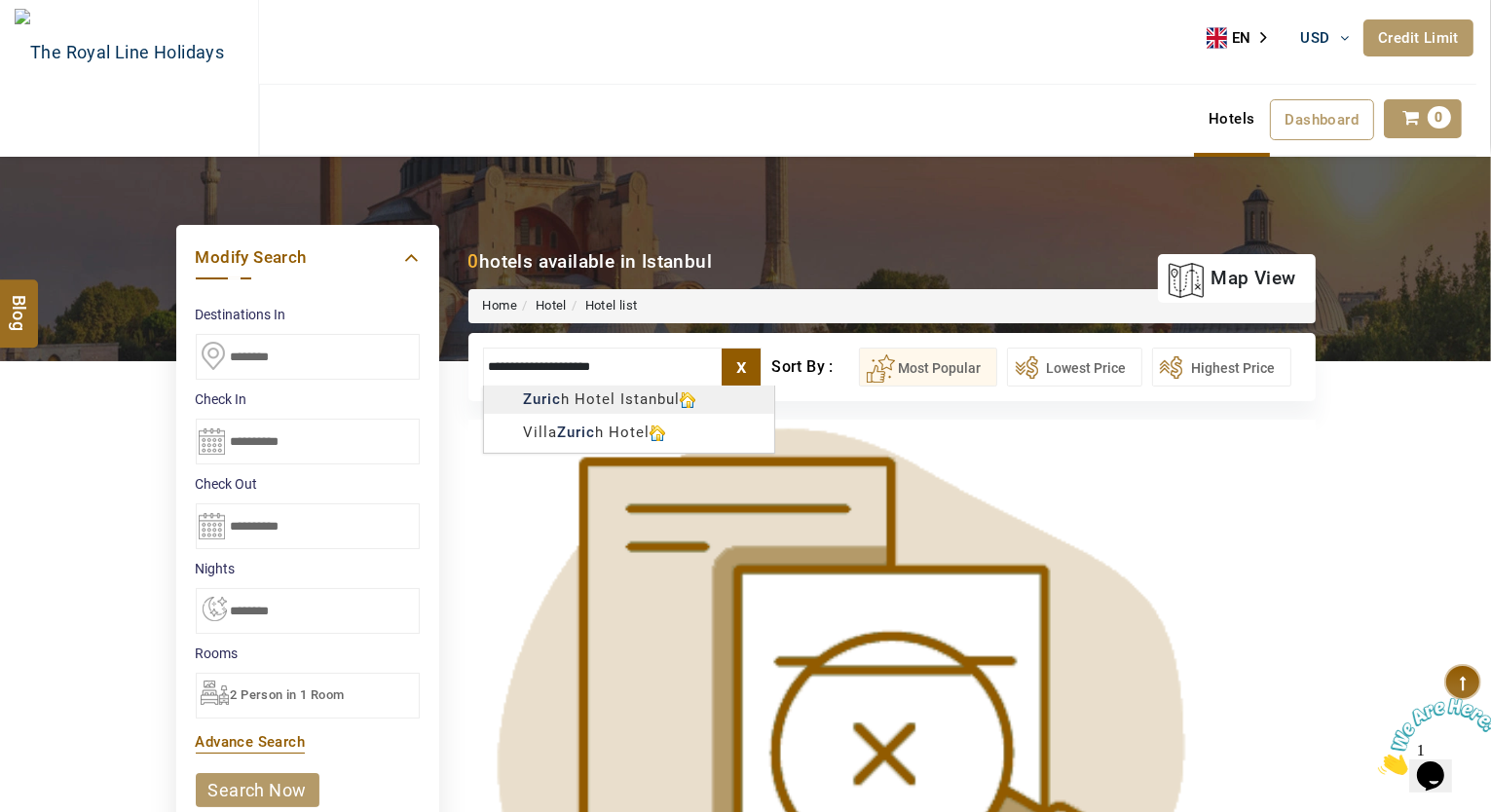 click on "NOVA PLAZA USD AED  AED EUR  € USD  $ INR  ₹ THB  ฿ IDR  Rp BHD  BHD TRY  ₺ Credit Limit EN HE AR ES PT ZH Helpline
+971 55 344 0168 Register Now +971 55 344 0168 info@royallineholidays.com About Us What we Offer Blog Why Us Contact Hotels  Dashboard My Profile My Booking My Reports My Quotation Sign Out 0 Points Redeem Now To Redeem 0  Points Future Points  14   Points Credit Limit Credit Limit USD 100.00 70% Complete Used USD 70.24 Available USD 29.76 Setting  Looks like you haven't added anything to your cart yet Countinue Shopping ****** ****** Please Wait.. Blog demo
Remember me Forgot
password? LOG IN Don't have an account?   Register Now My Booking View/ Print/Cancel Your Booking without Signing in Submit Applying Filters...... Hotels For You Will Be Loading Soon demo
In A Few Moment, You Will Be Celebrating Best Hotel options galore ! Check In   CheckOut Rooms Rooms Please Wait Please Wait ... X Description Facilities Map Street View Reviews Description" at bounding box center (745, 1163) 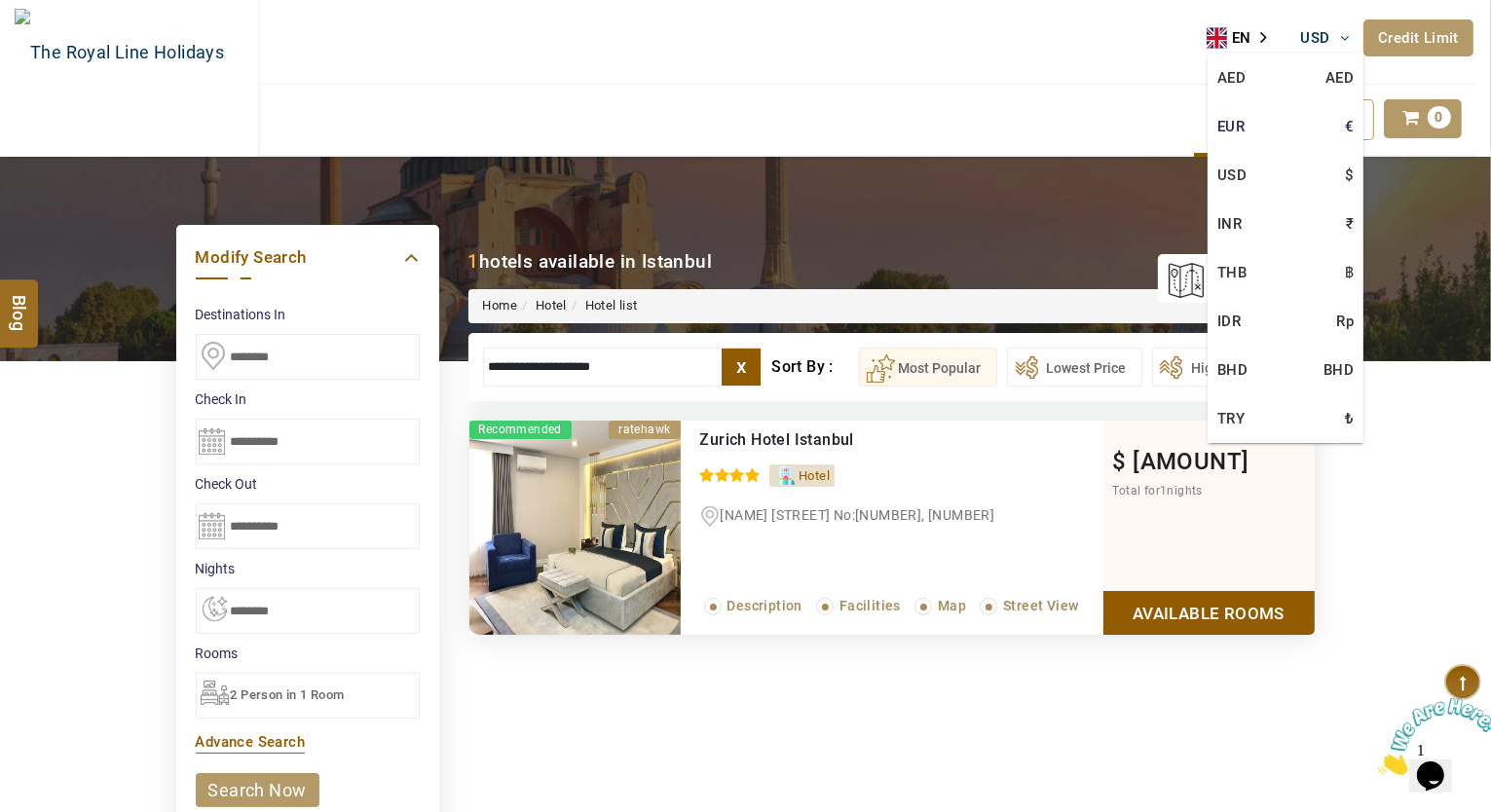 click on "EUR  €" at bounding box center [1286, 127] 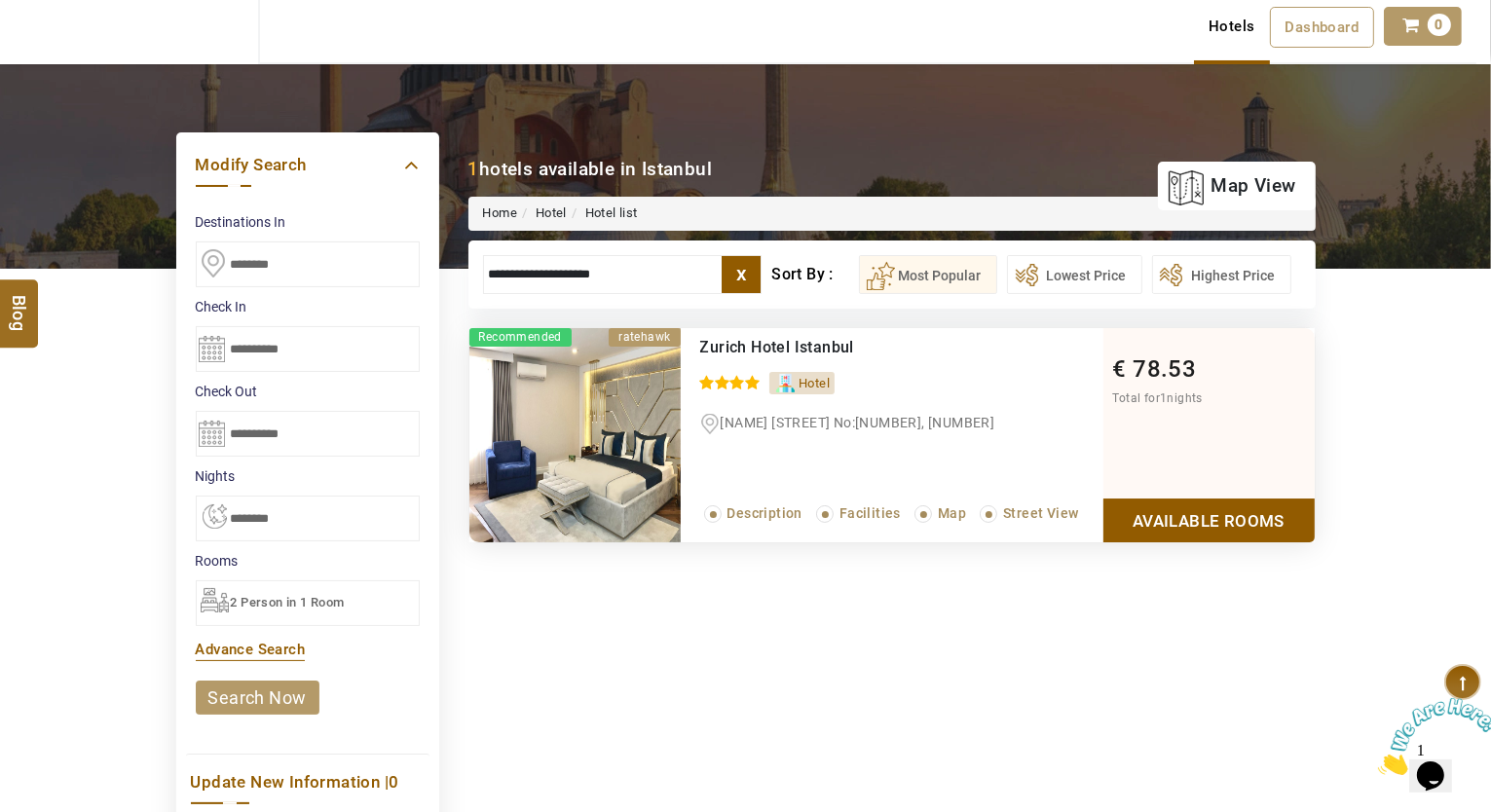 scroll, scrollTop: 97, scrollLeft: 0, axis: vertical 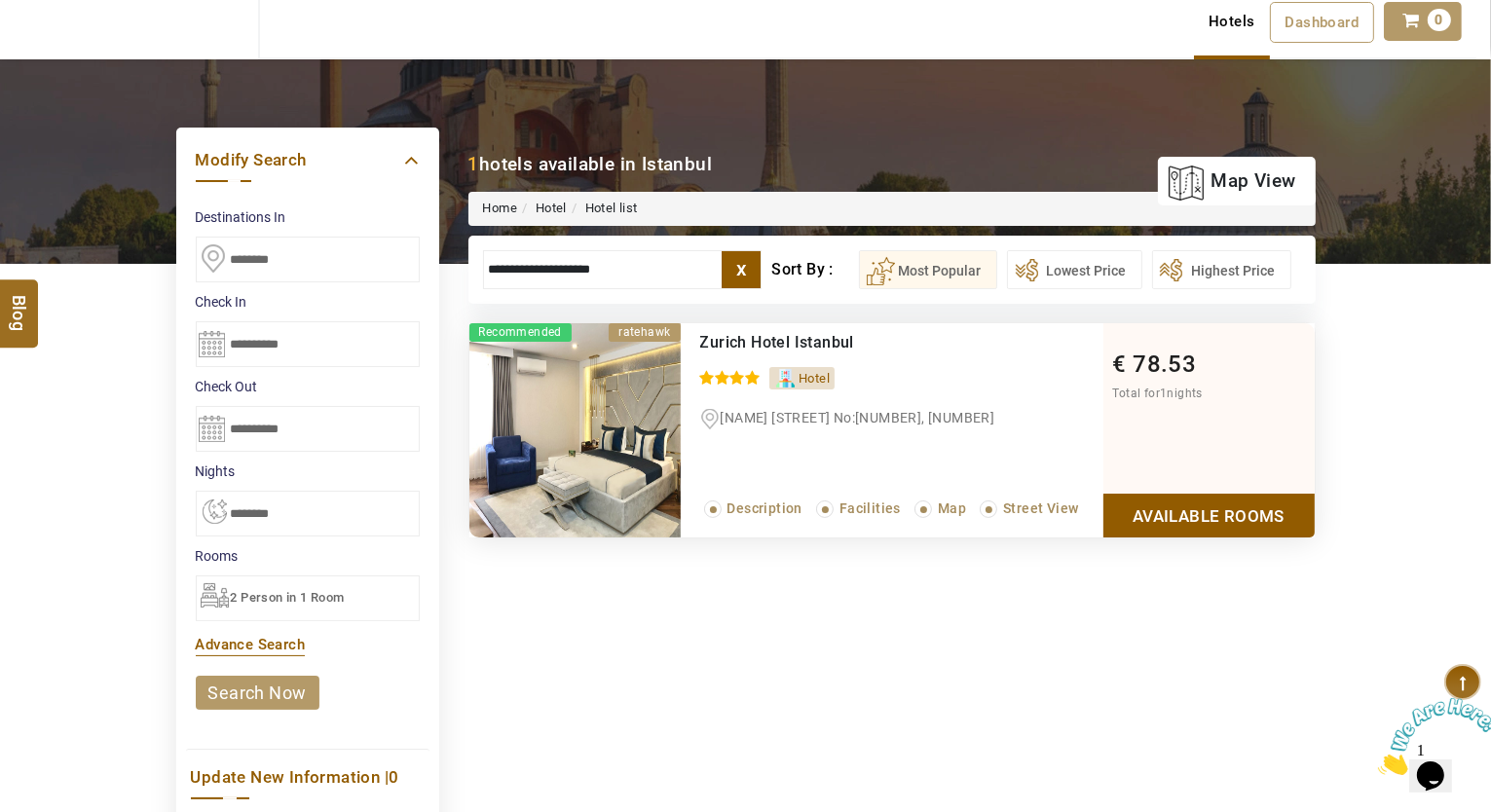 click on "Zurich Hotel Istanbul" at bounding box center (777, 342) 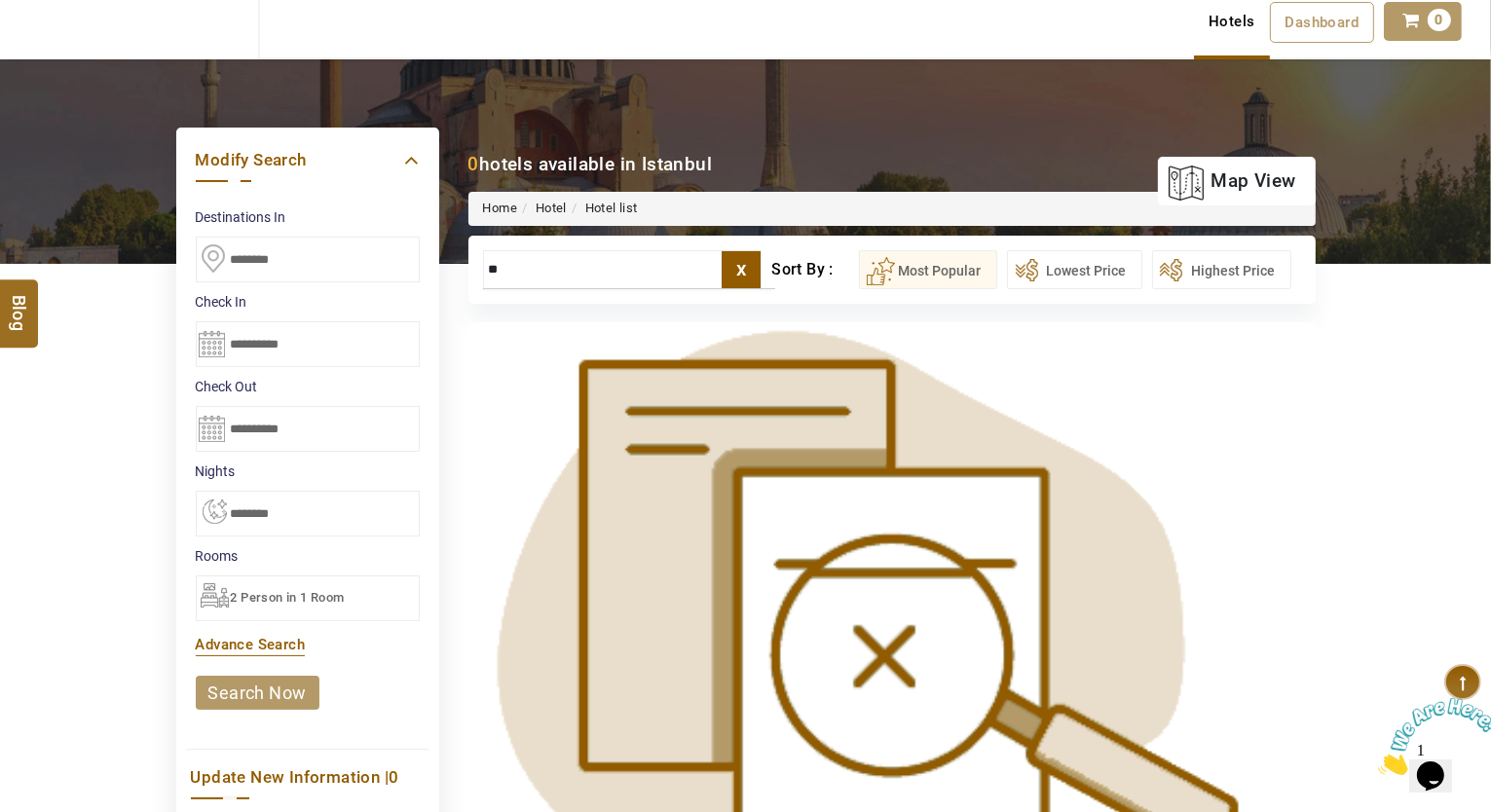 type on "*" 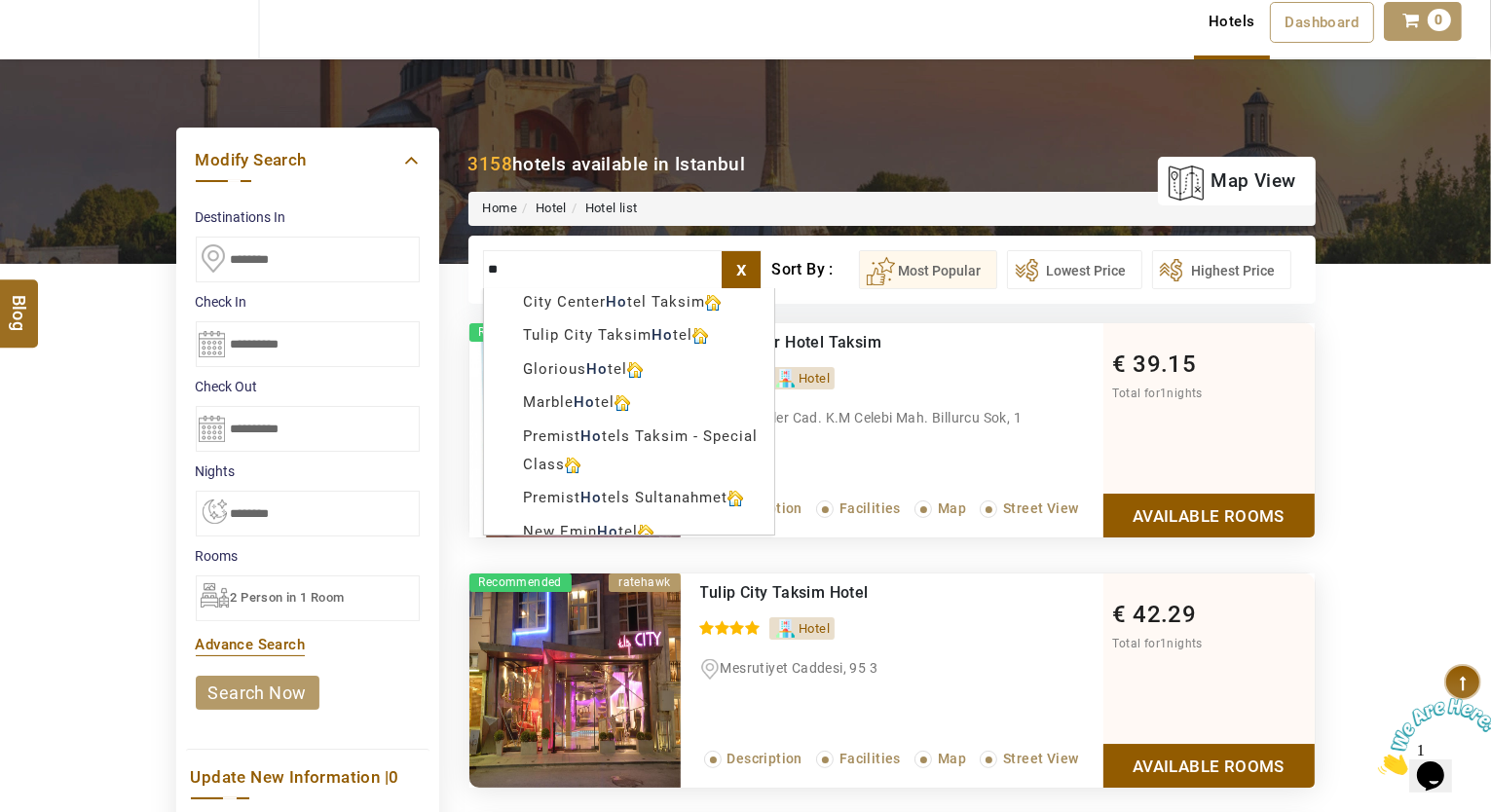 type on "*" 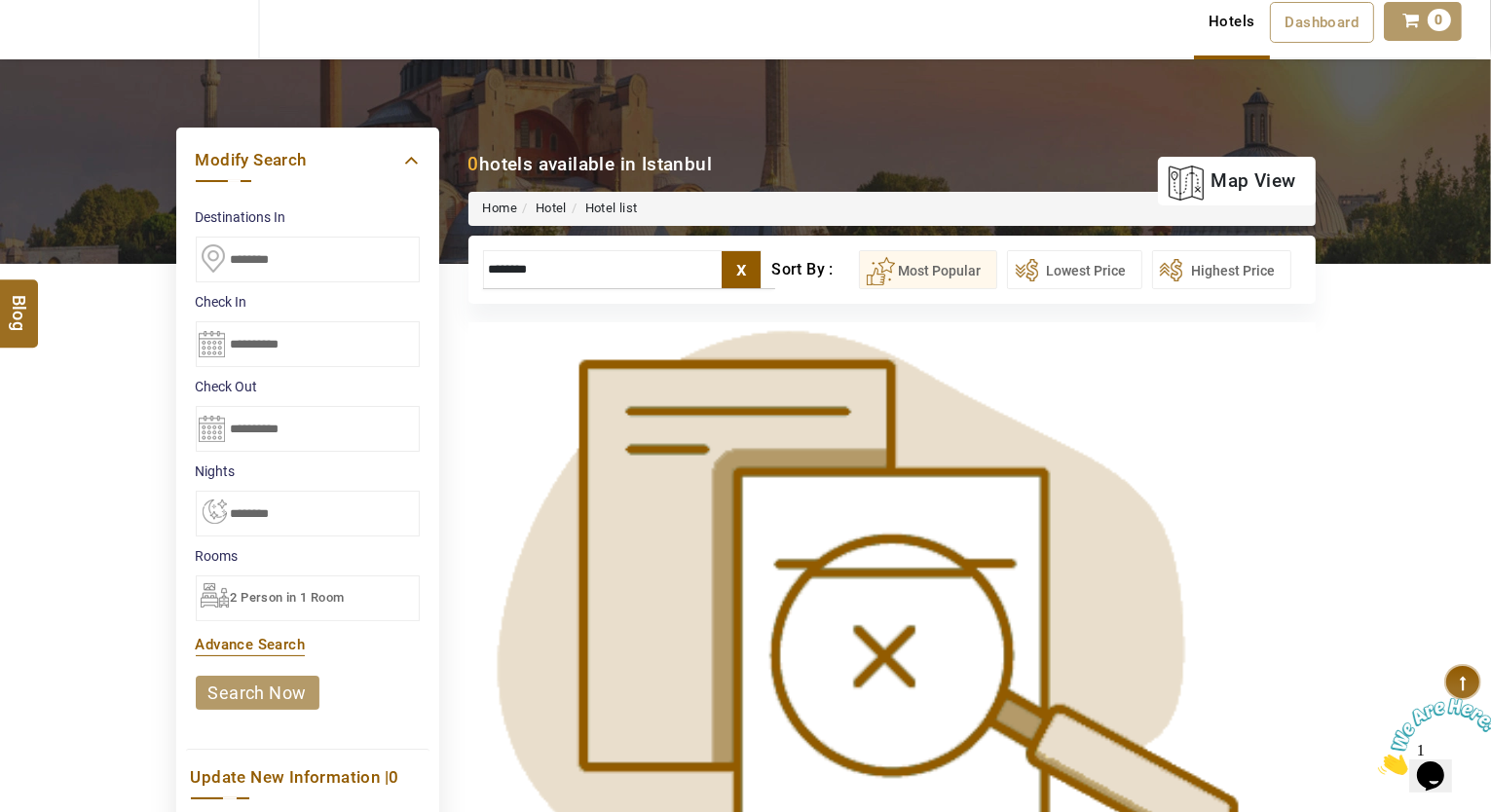 type on "********" 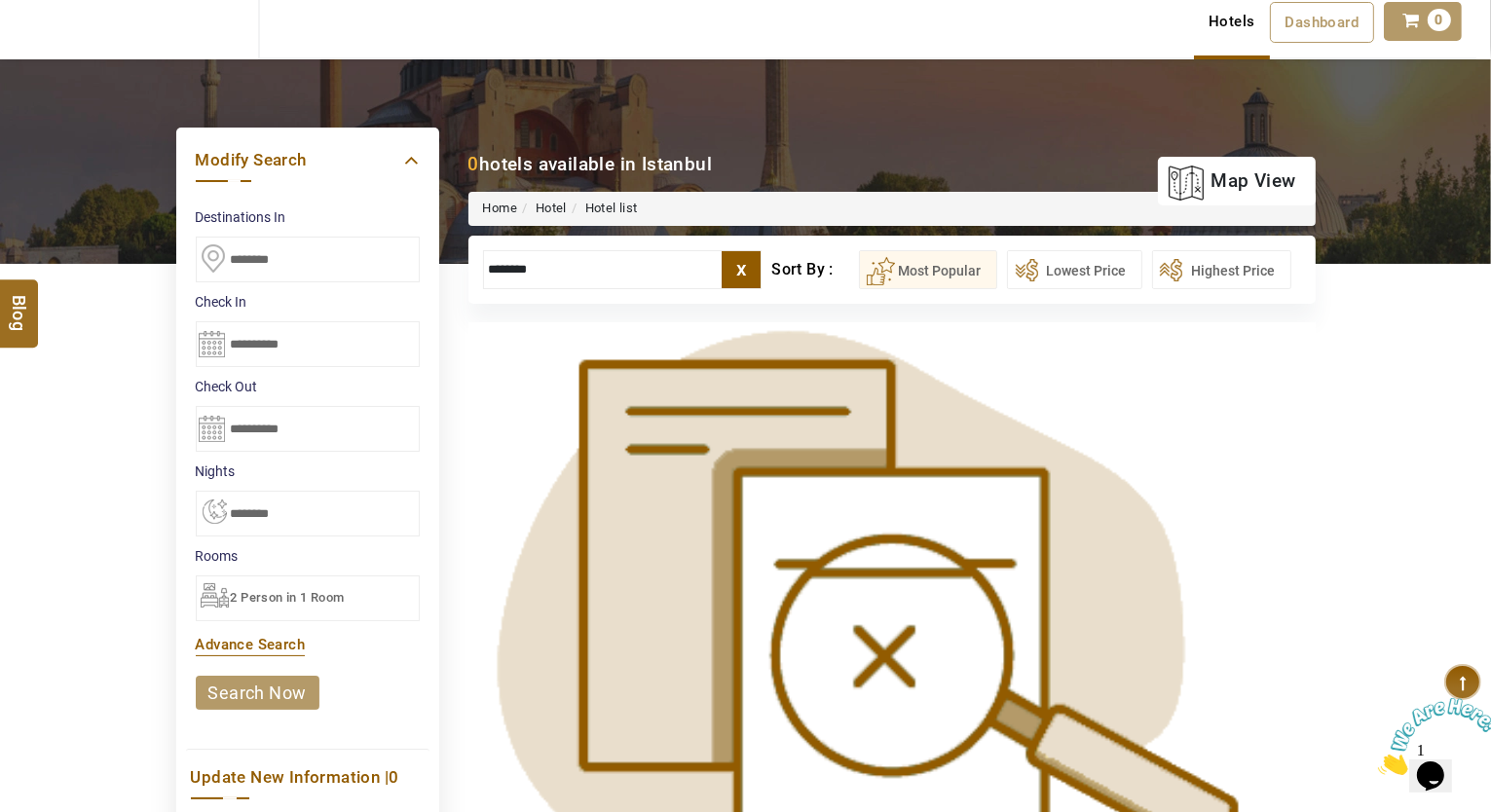 drag, startPoint x: 740, startPoint y: 270, endPoint x: 580, endPoint y: 279, distance: 160.2529 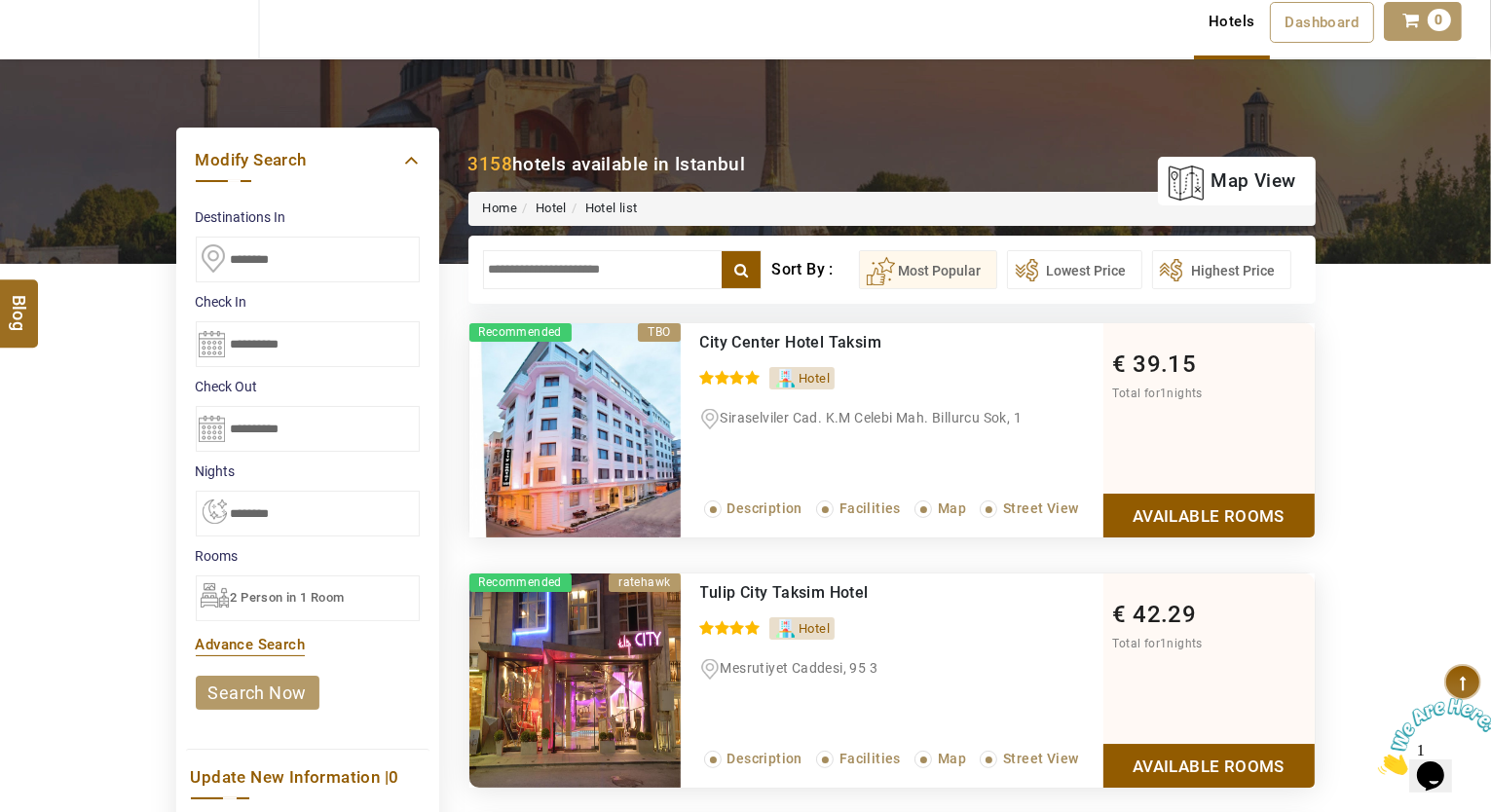 click at bounding box center [622, 270] 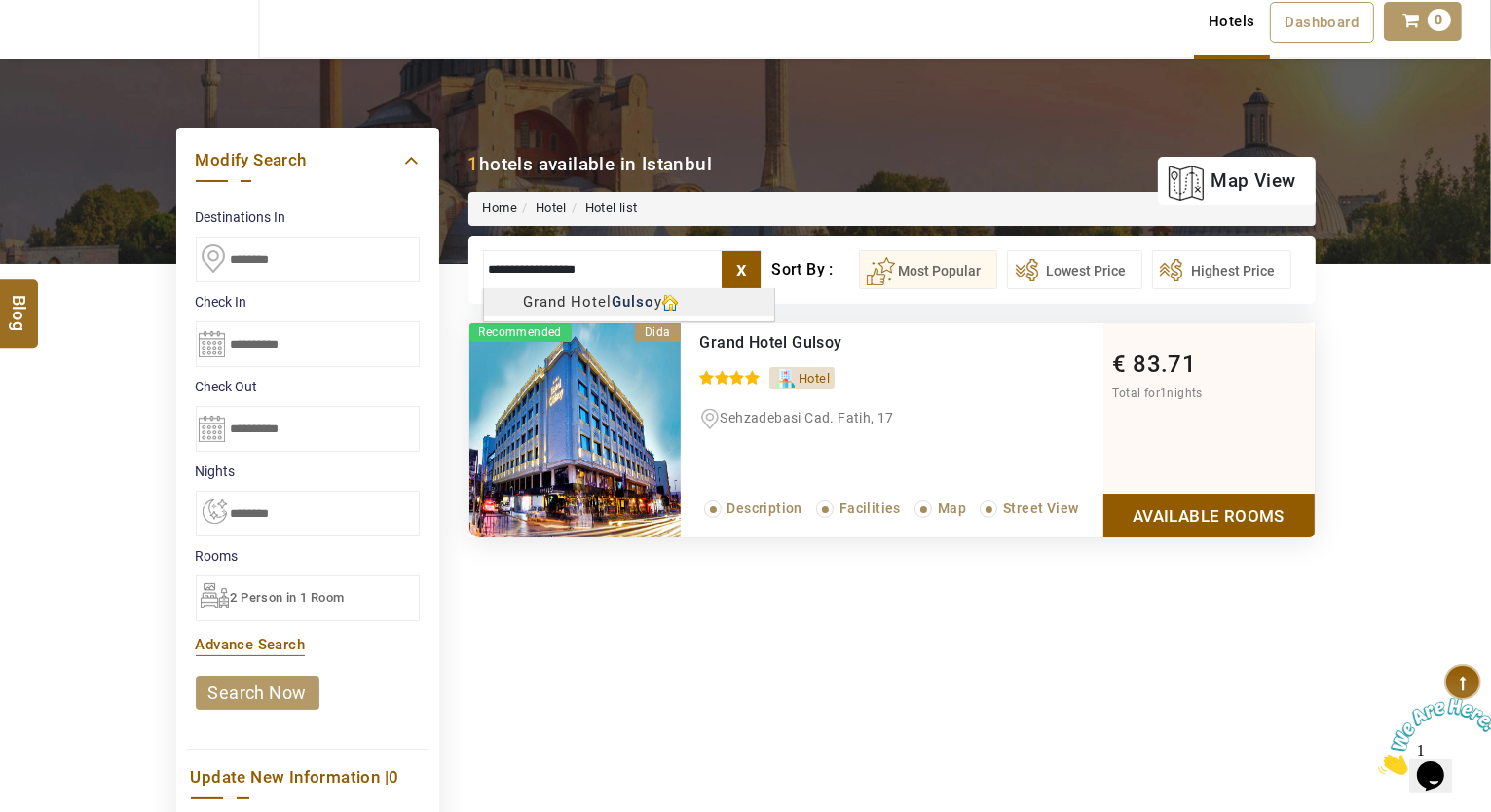 click on "NOVA PLAZA EUR AED  AED EUR  € USD  $ INR  ₹ THB  ฿ IDR  Rp BHD  BHD TRY  ₺ Credit Limit EN HE AR ES PT ZH Helpline
+971 55 344 0168 Register Now +971 55 344 0168 info@royallineholidays.com About Us What we Offer Blog Why Us Contact Hotels  Dashboard My Profile My Booking My Reports My Quotation Sign Out 0 Points Redeem Now To Redeem 0  Points Future Points  14   Points Credit Limit Credit Limit USD 100.00 70% Complete Used USD 70.24 Available USD 29.76 Setting  Looks like you haven't added anything to your cart yet Countinue Shopping ****** ****** Please Wait.. Blog demo
Remember me Forgot
password? LOG IN Don't have an account?   Register Now My Booking View/ Print/Cancel Your Booking without Signing in Submit Applying Filters...... Hotels For You Will Be Loading Soon demo
In A Few Moment, You Will Be Celebrating Best Hotel options galore ! Check In   CheckOut Rooms Rooms Please Wait Please Wait ... X Description Facilities Map Street View Reviews Description" at bounding box center (745, 1066) 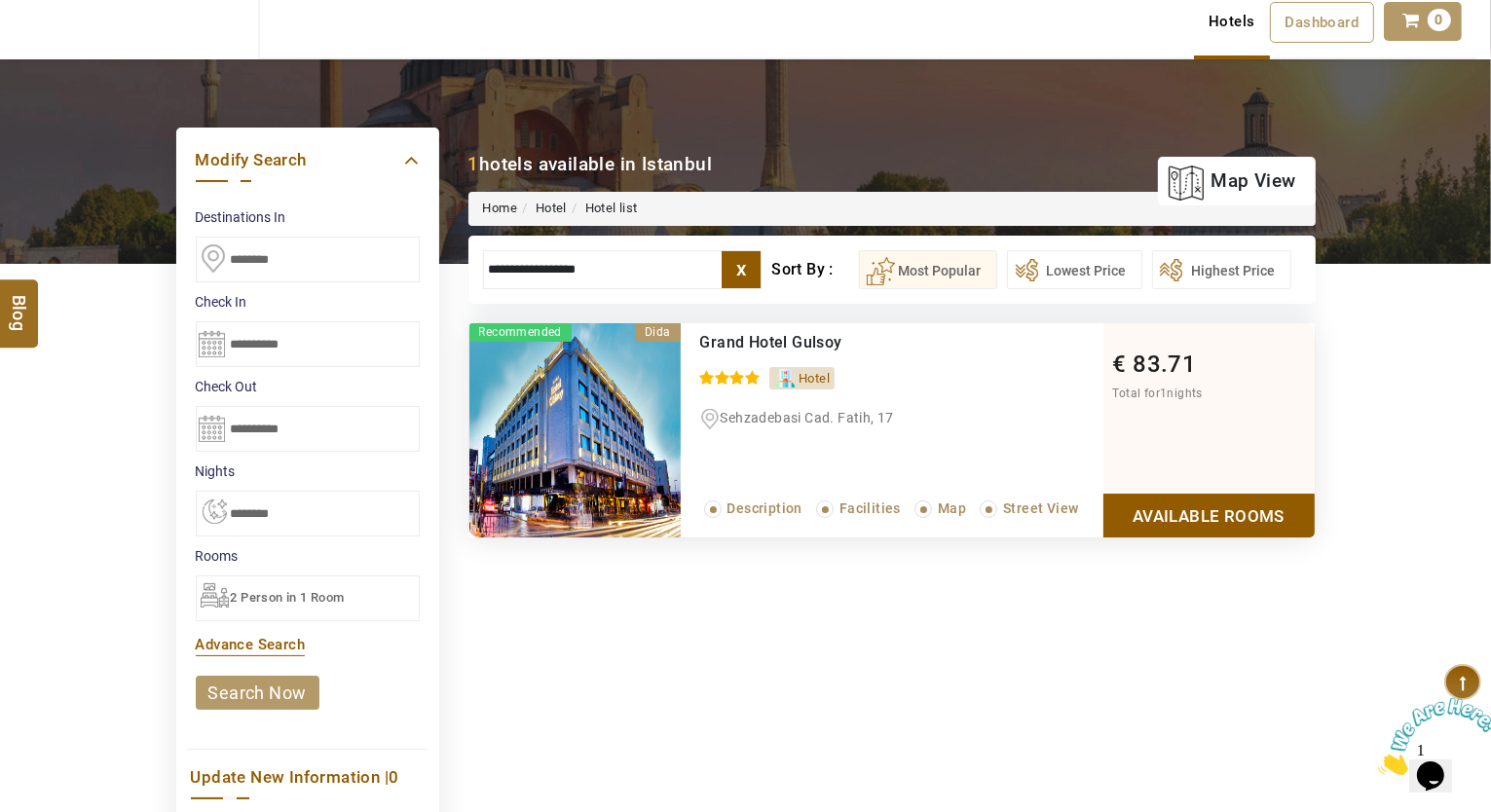 type on "**********" 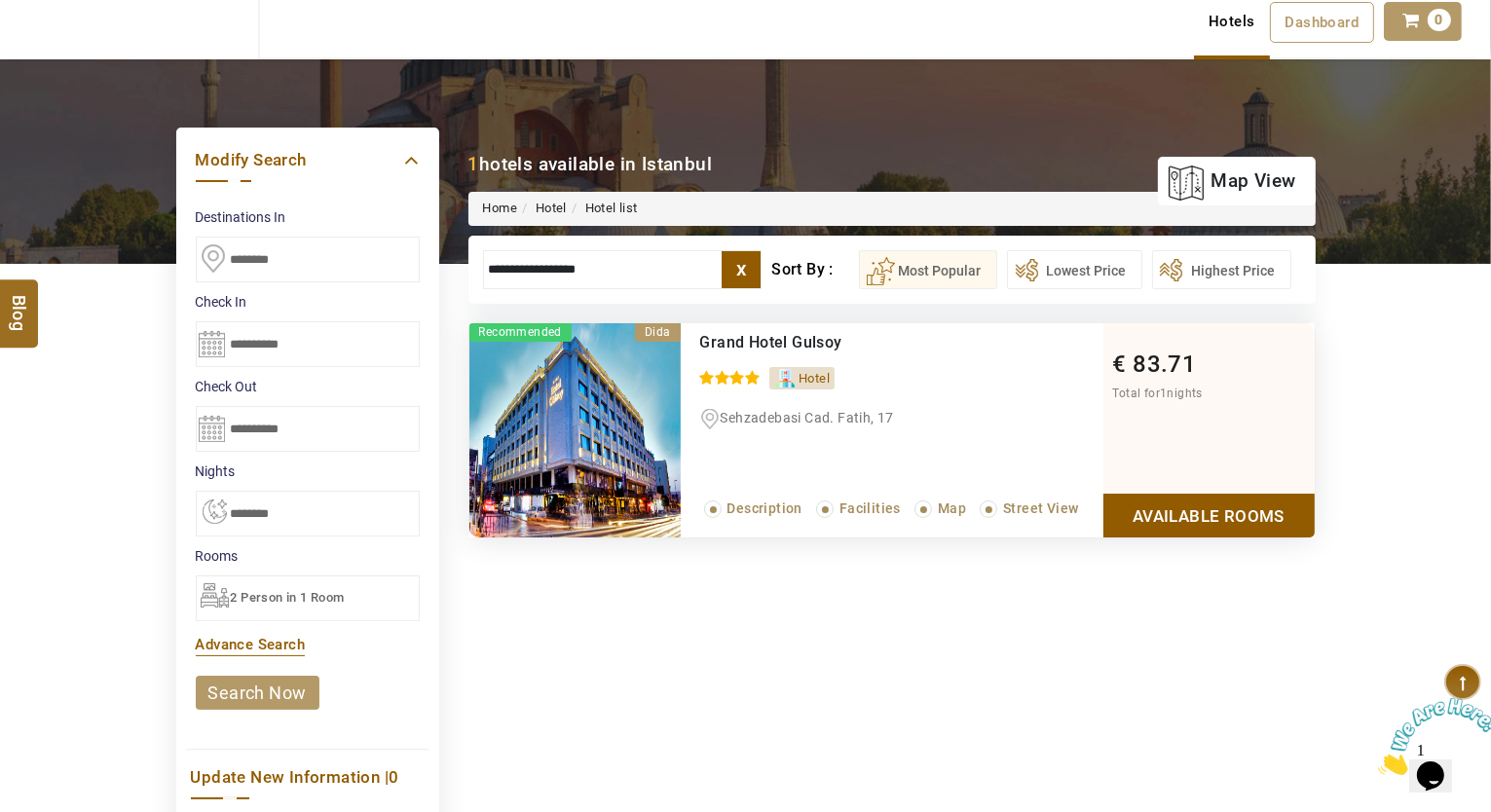 click on "Grand Hotel Gulsoy" at bounding box center (771, 342) 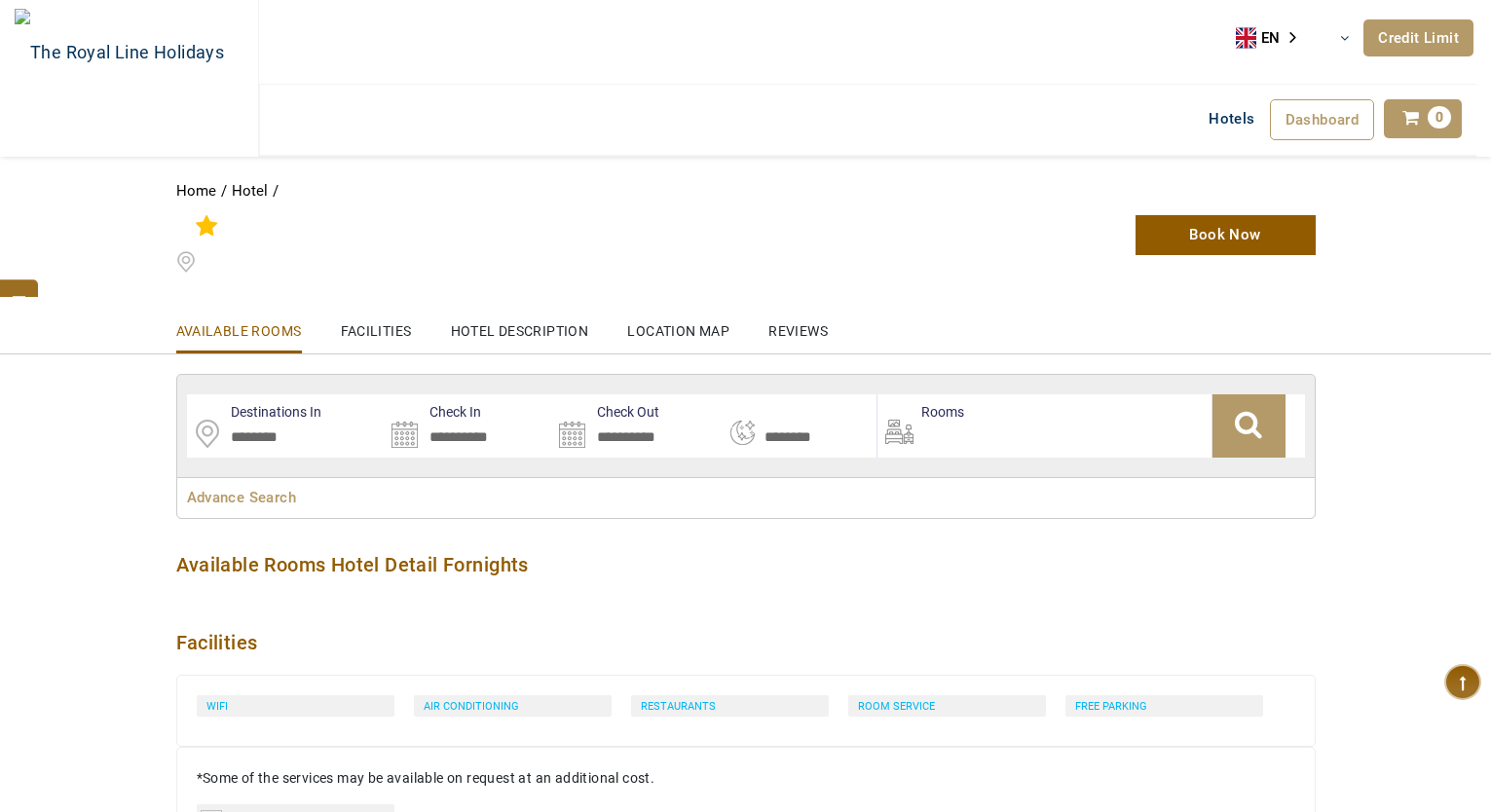 scroll, scrollTop: 0, scrollLeft: 0, axis: both 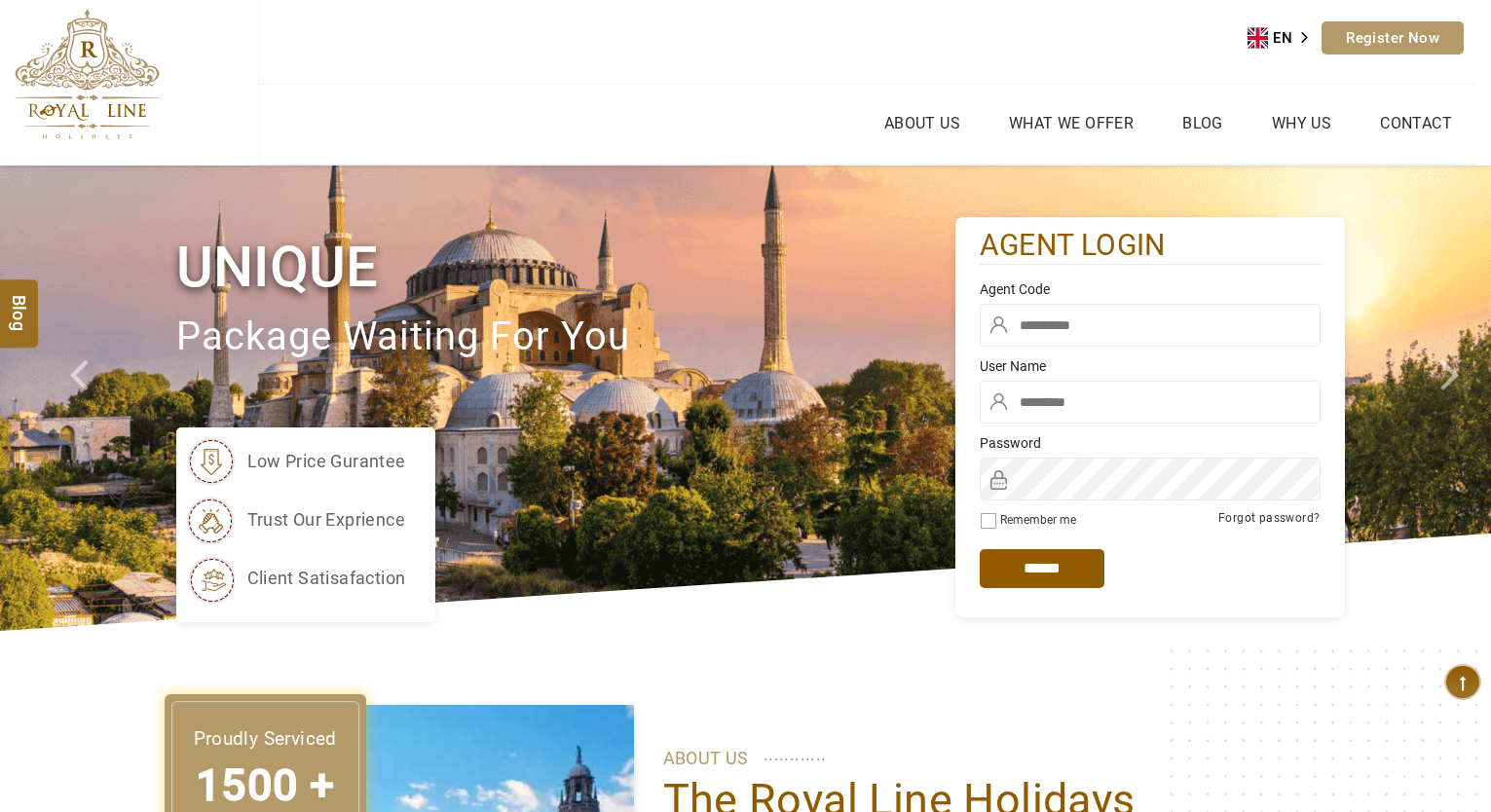 type on "****" 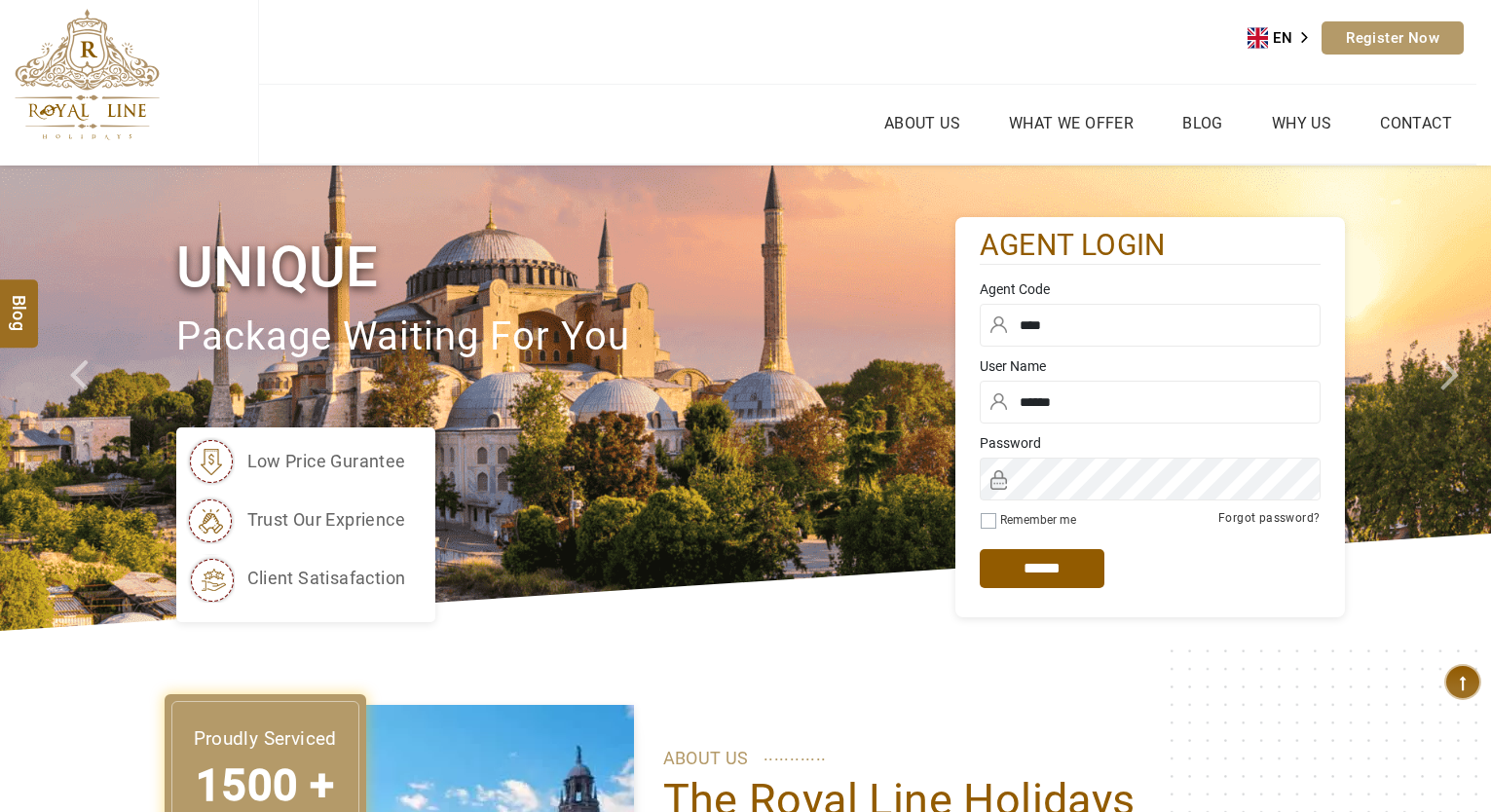 scroll, scrollTop: 0, scrollLeft: 0, axis: both 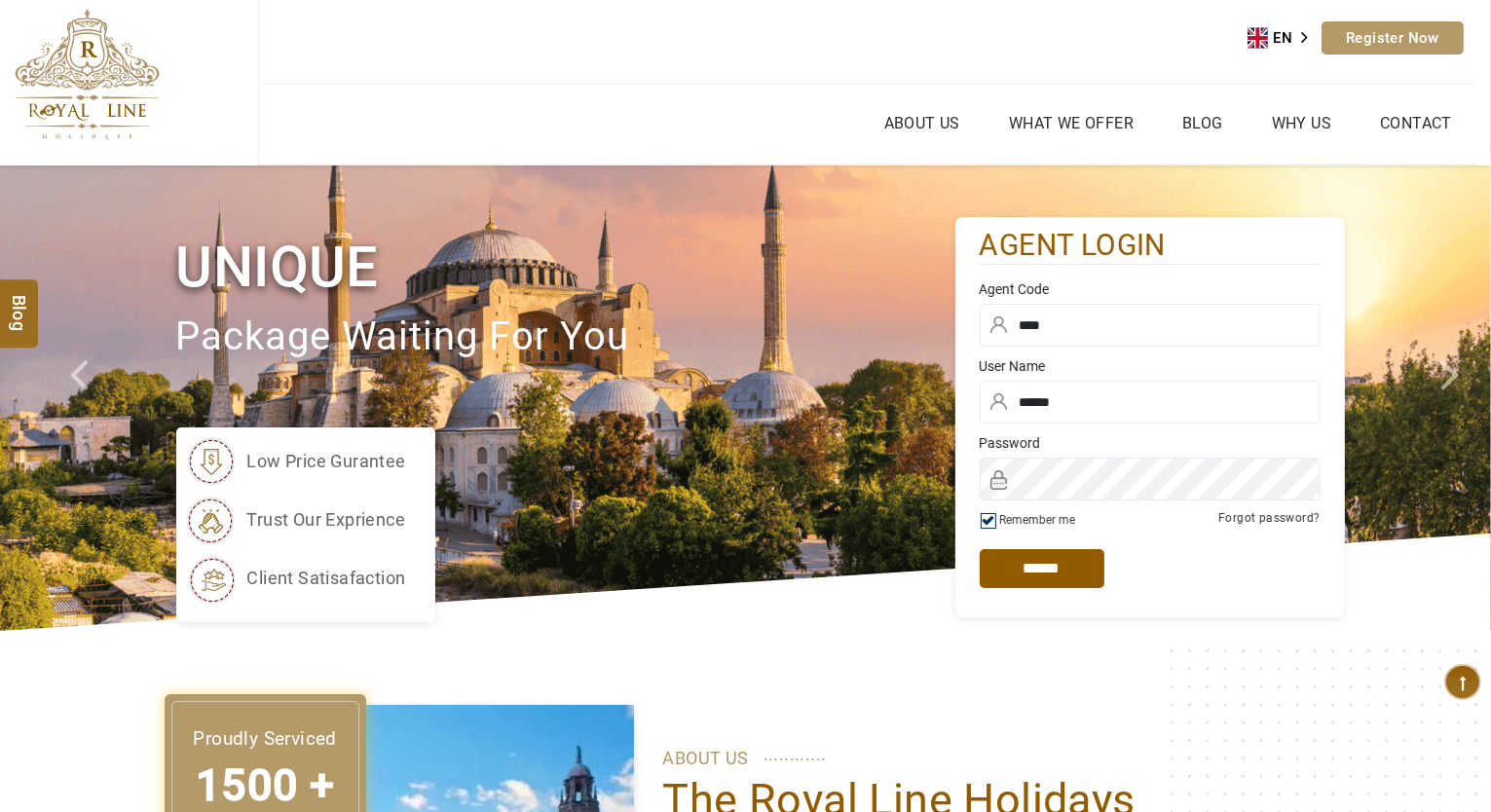 drag, startPoint x: 1052, startPoint y: 565, endPoint x: 993, endPoint y: 521, distance: 74 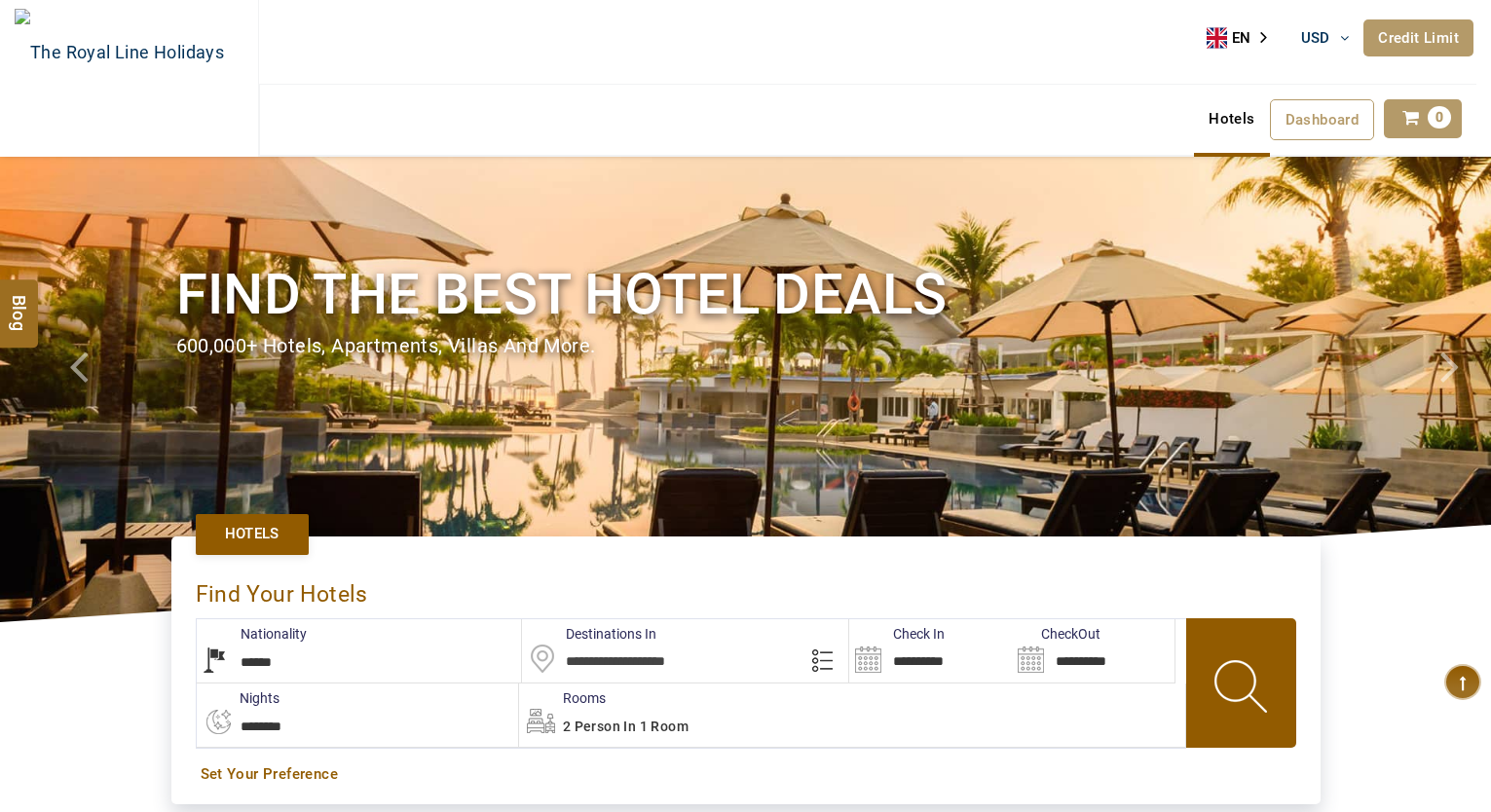 select on "******" 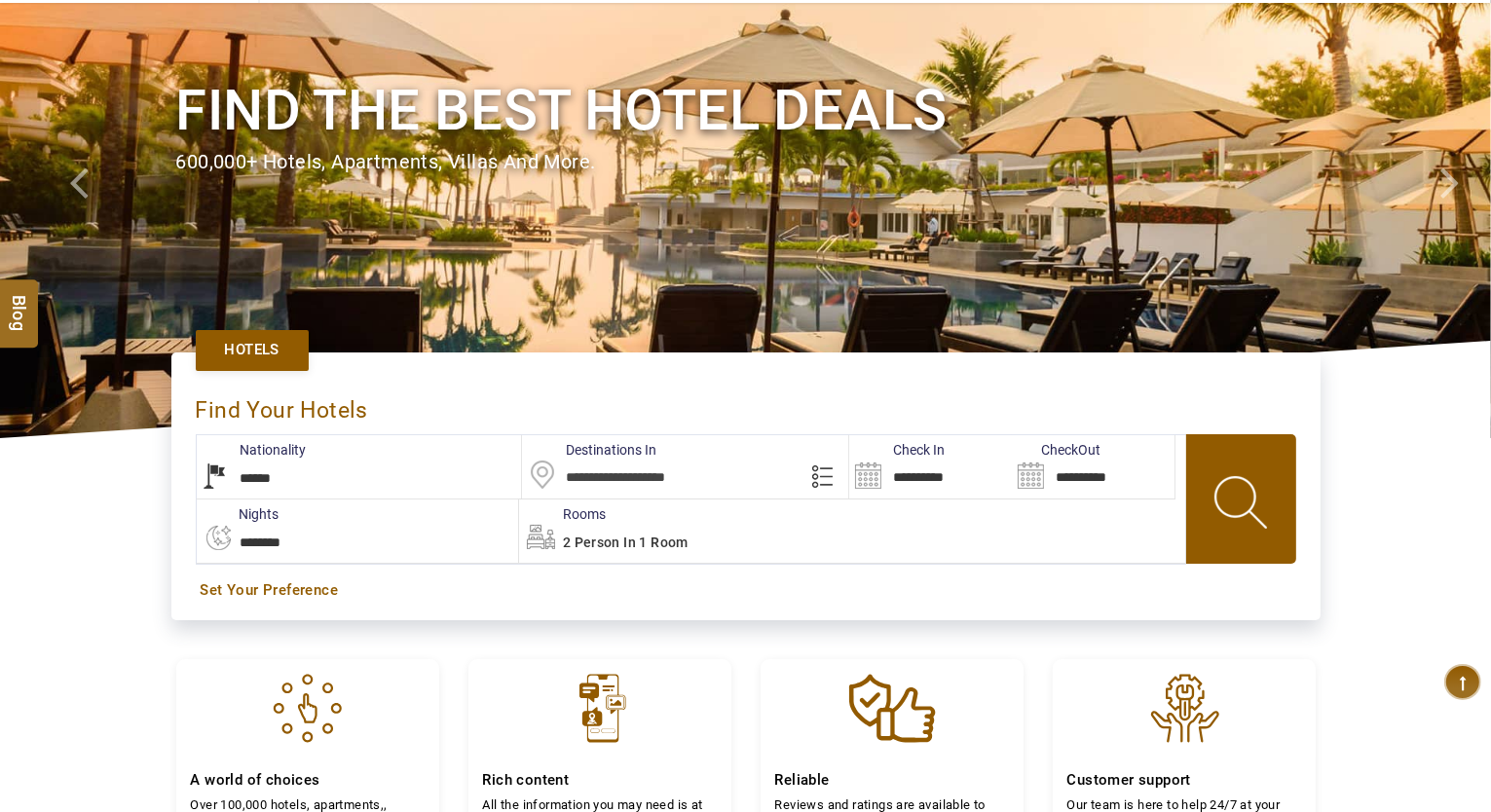 scroll, scrollTop: 195, scrollLeft: 0, axis: vertical 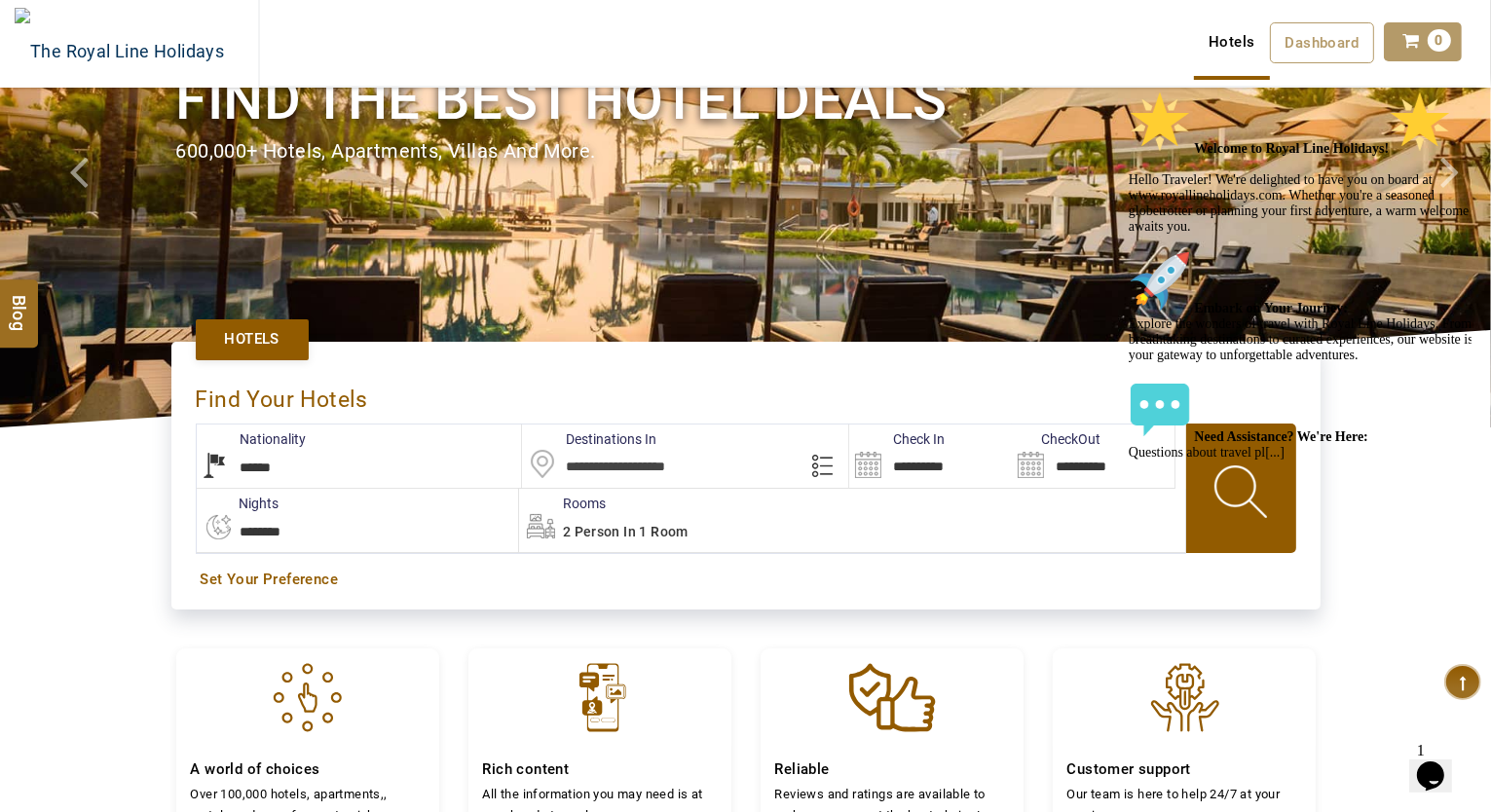 click at bounding box center [685, 456] 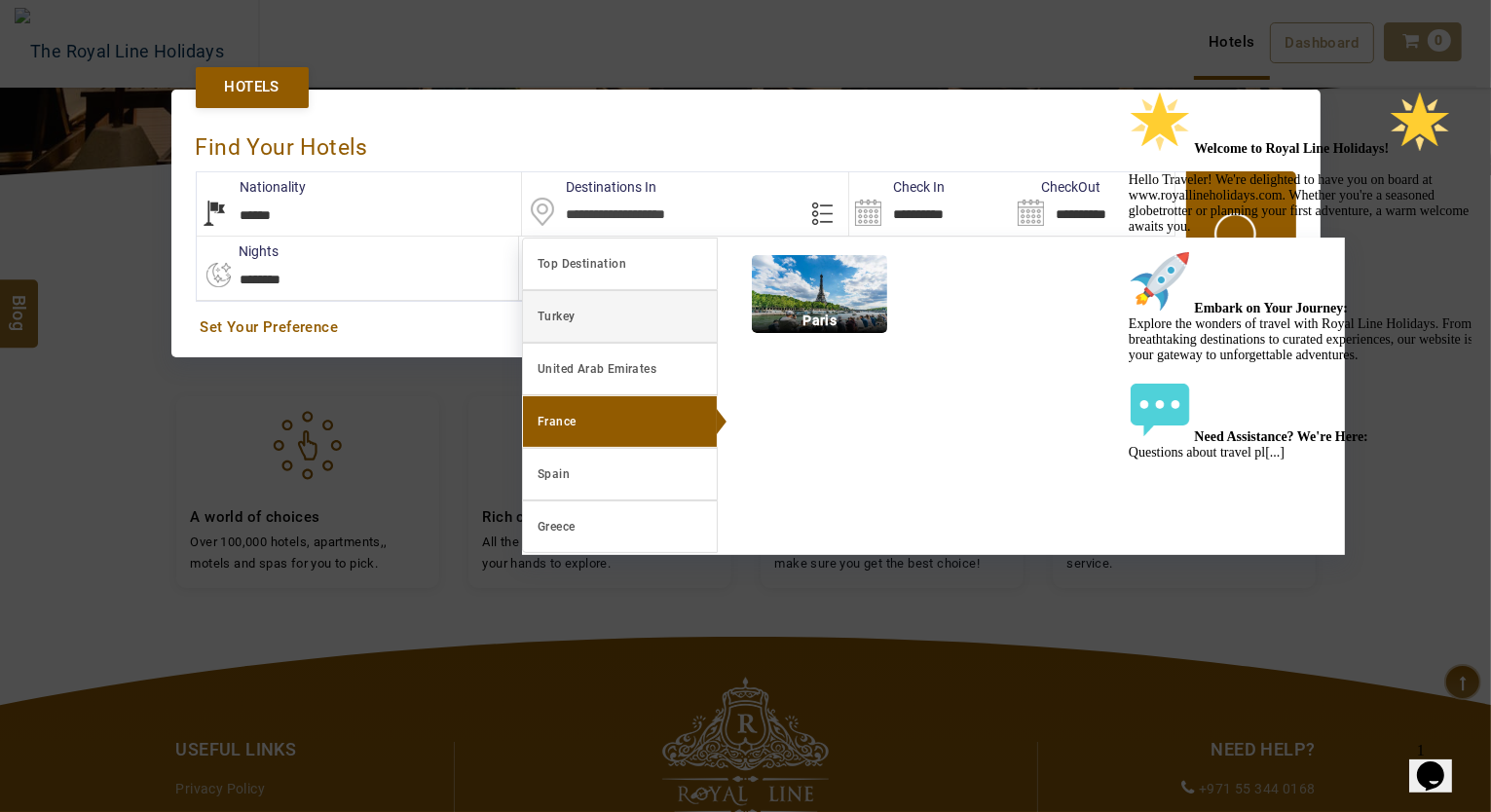 scroll, scrollTop: 448, scrollLeft: 0, axis: vertical 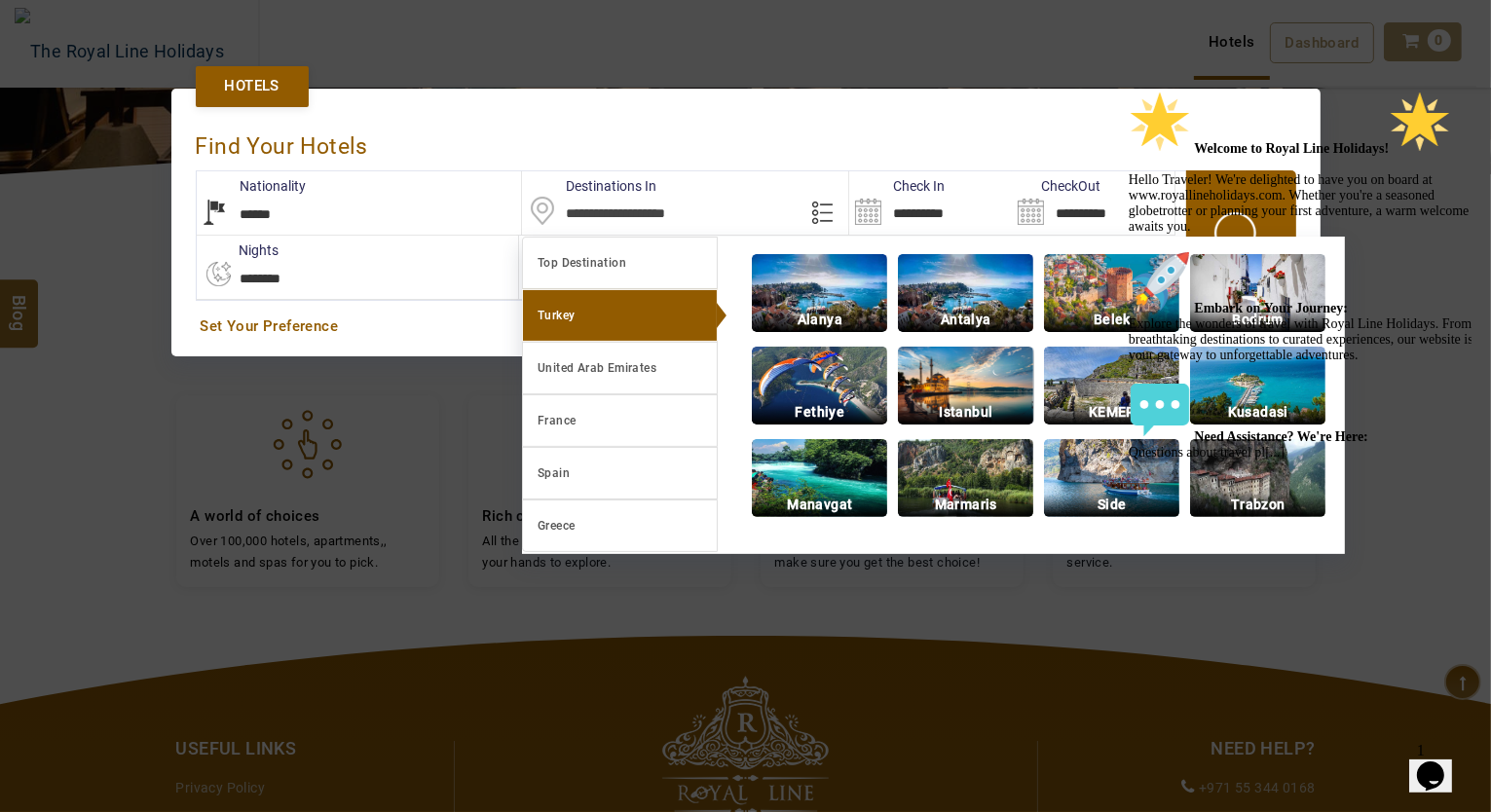 click at bounding box center (965, 386) 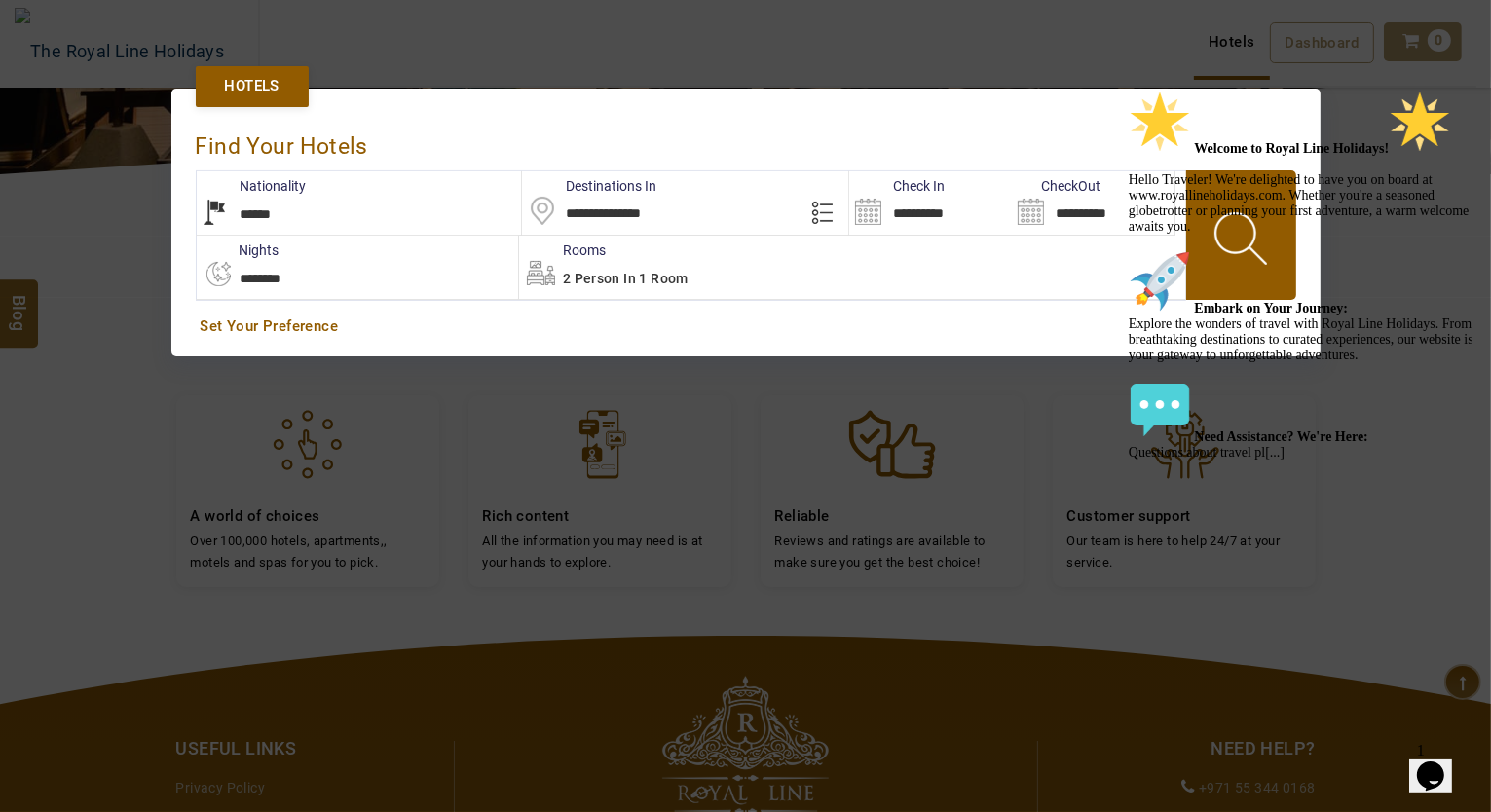 click at bounding box center [1128, 90] 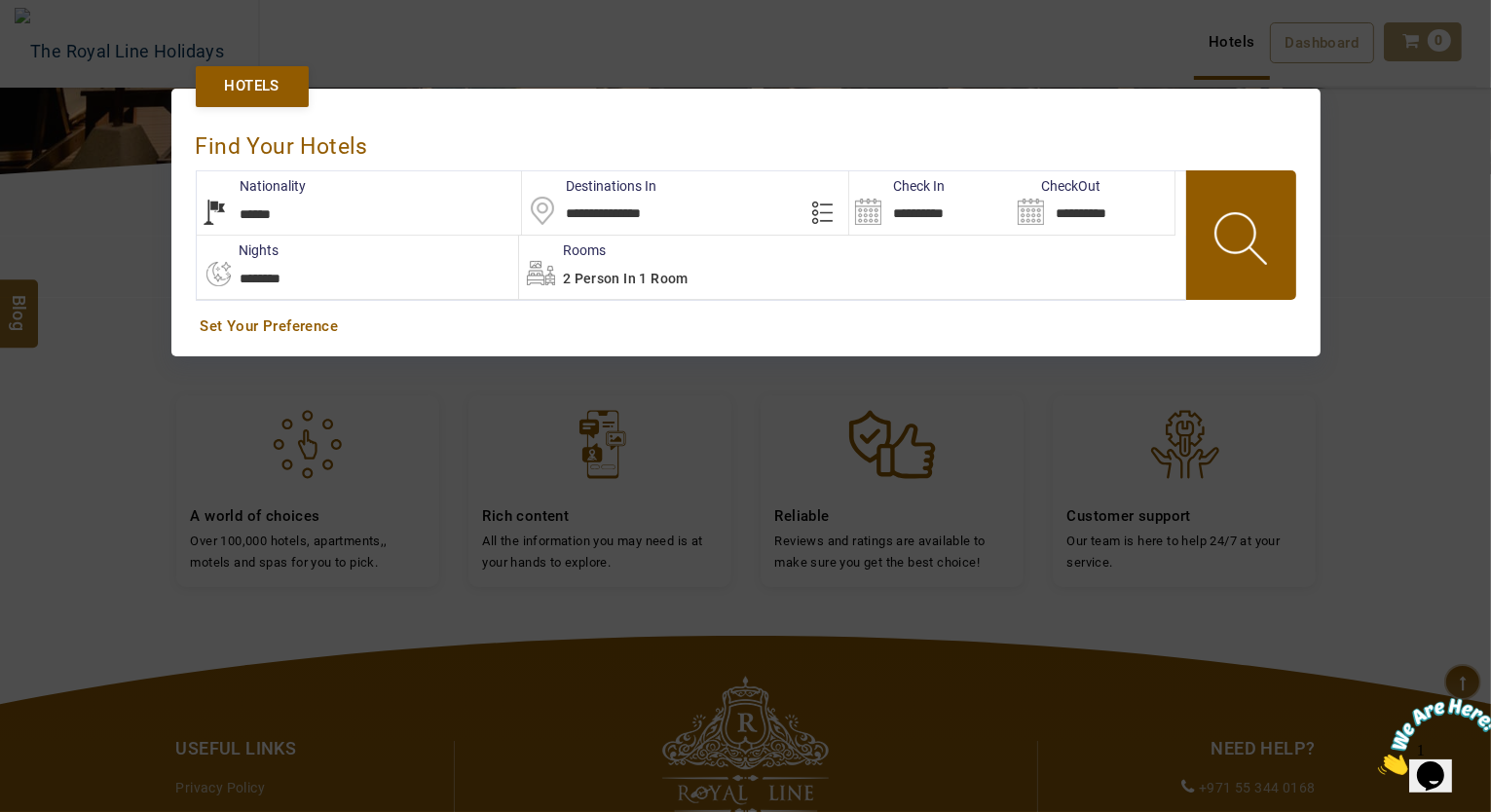 click at bounding box center (1243, 241) 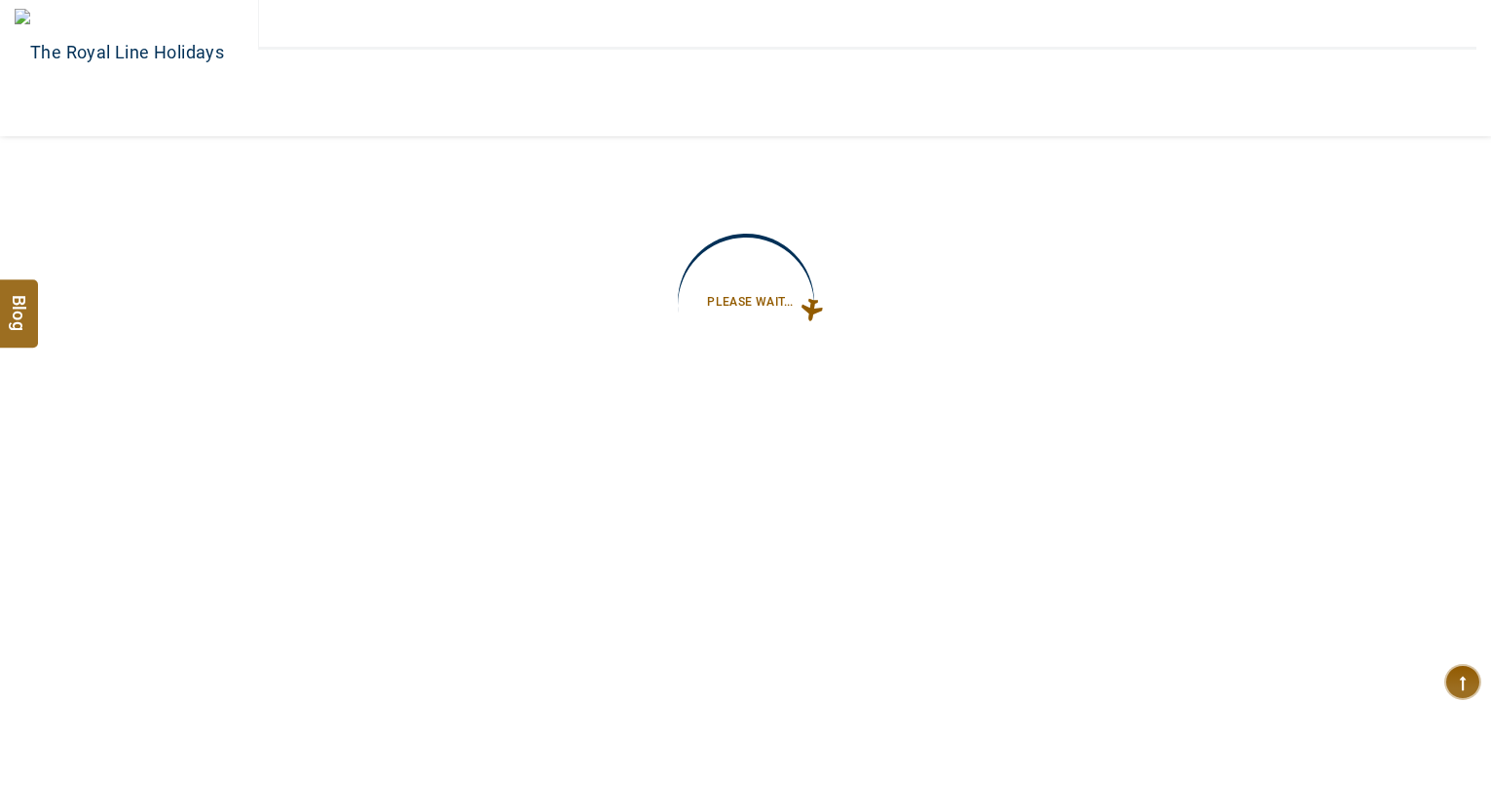 type on "**********" 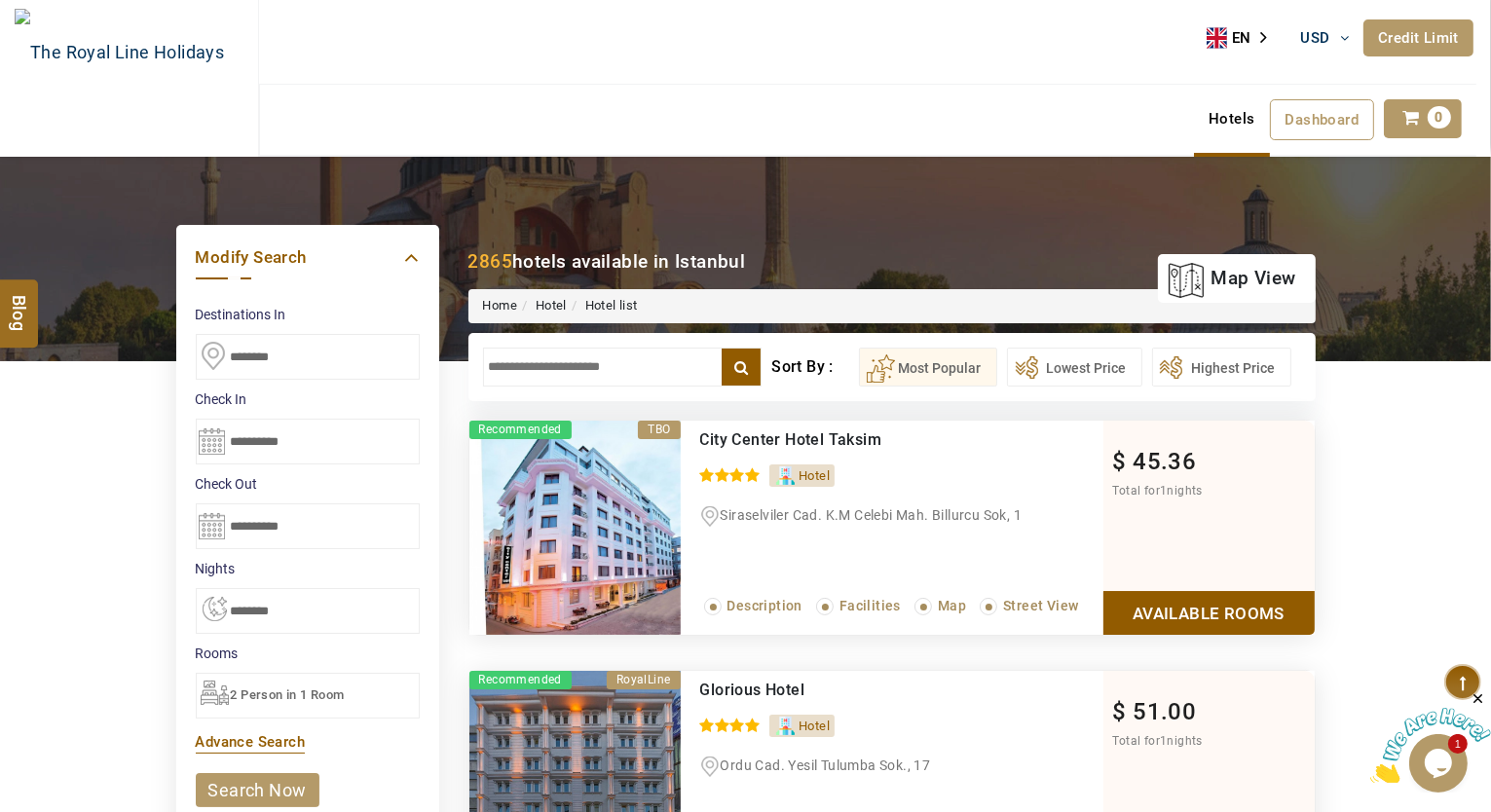 scroll, scrollTop: 0, scrollLeft: 0, axis: both 